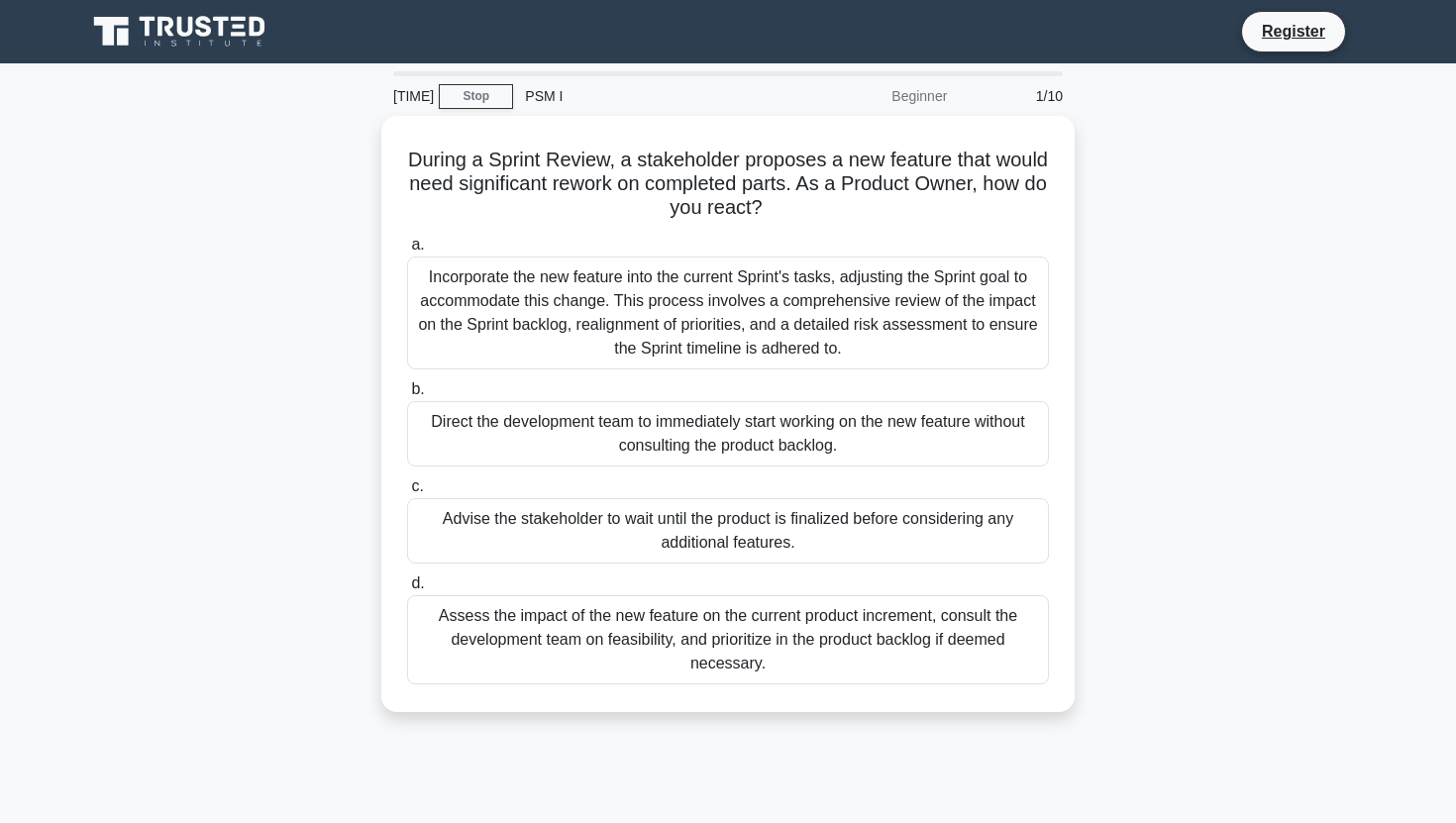 scroll, scrollTop: 0, scrollLeft: 0, axis: both 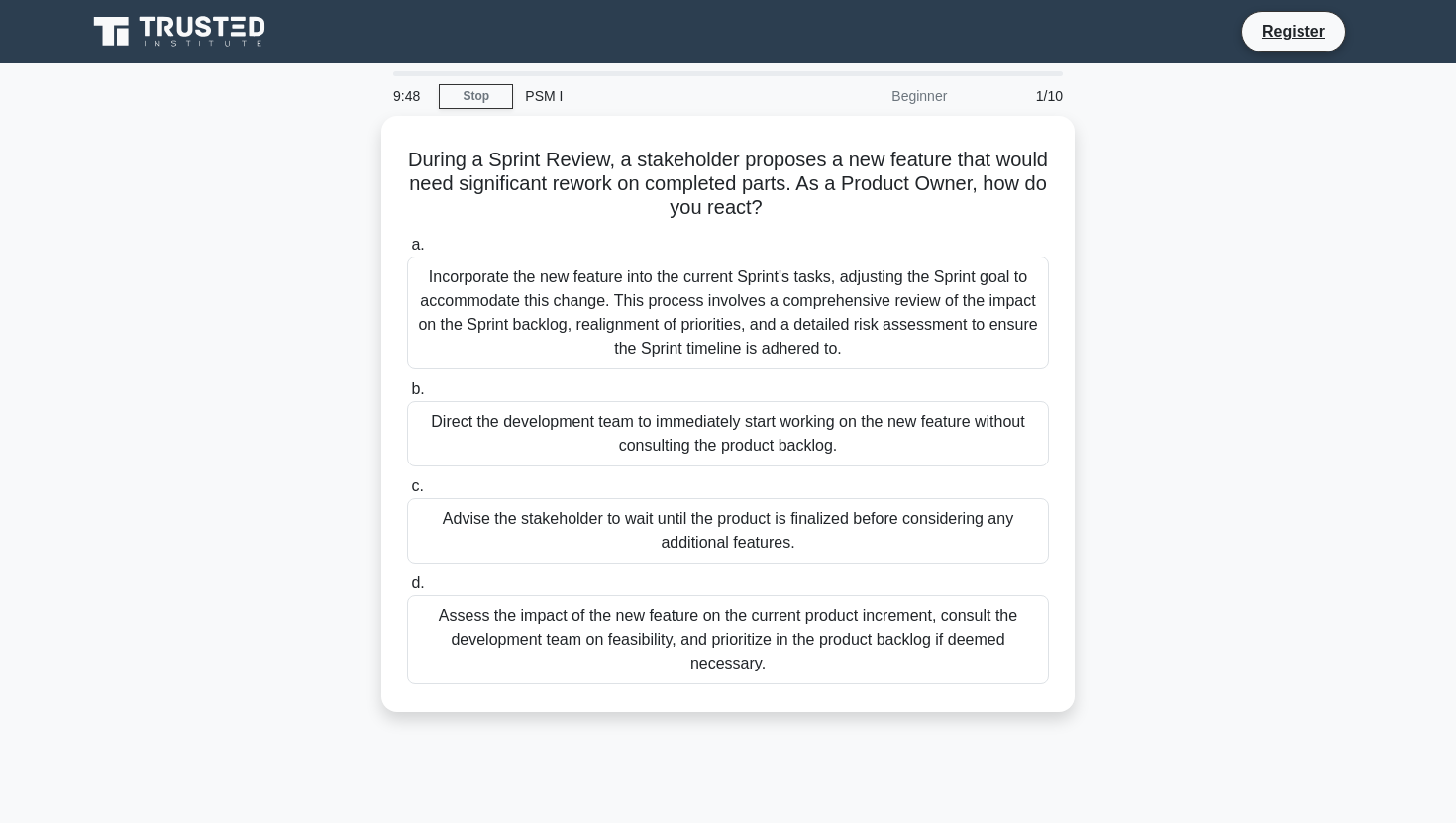 click at bounding box center [204, 26] 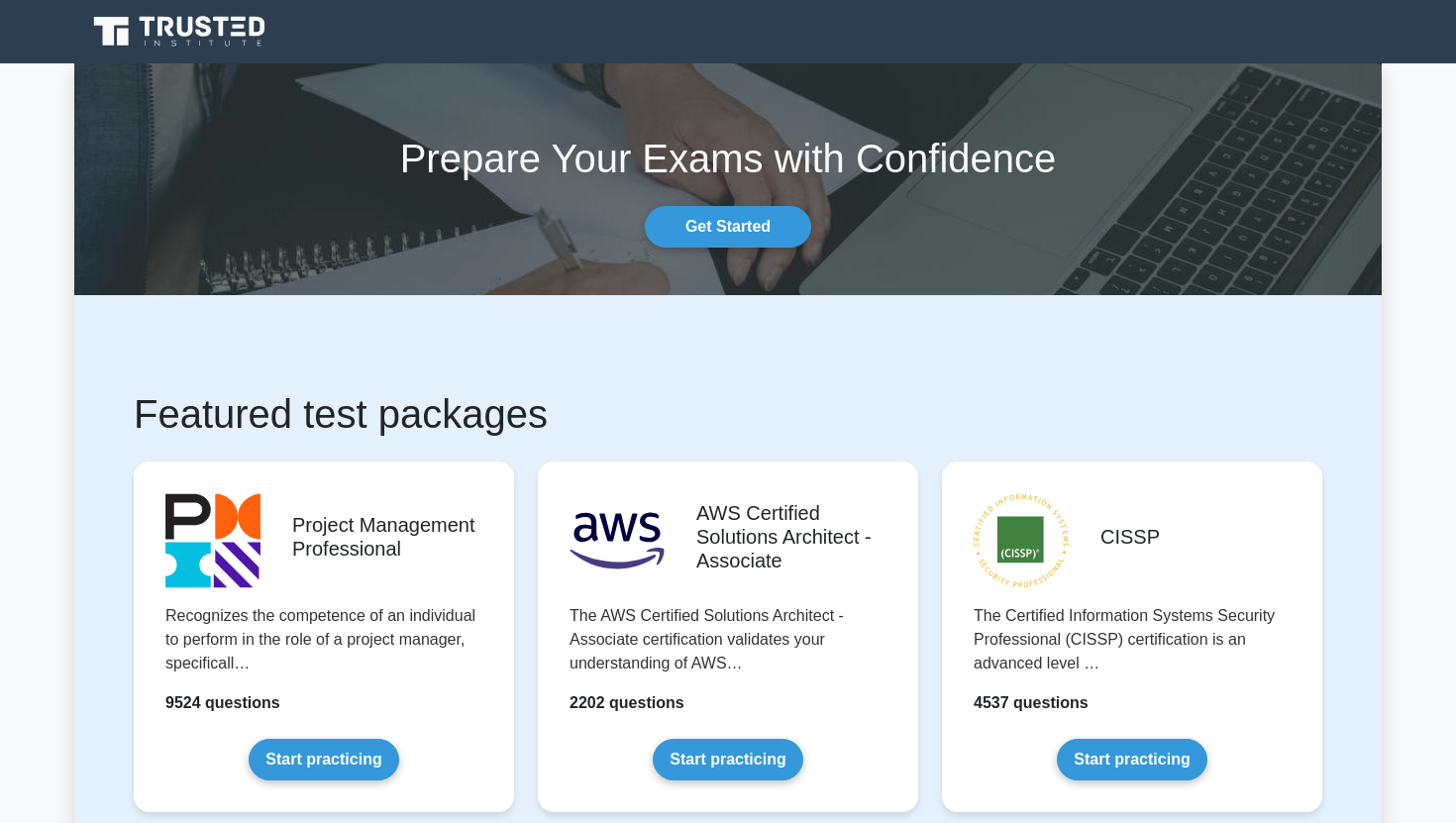 scroll, scrollTop: 0, scrollLeft: 0, axis: both 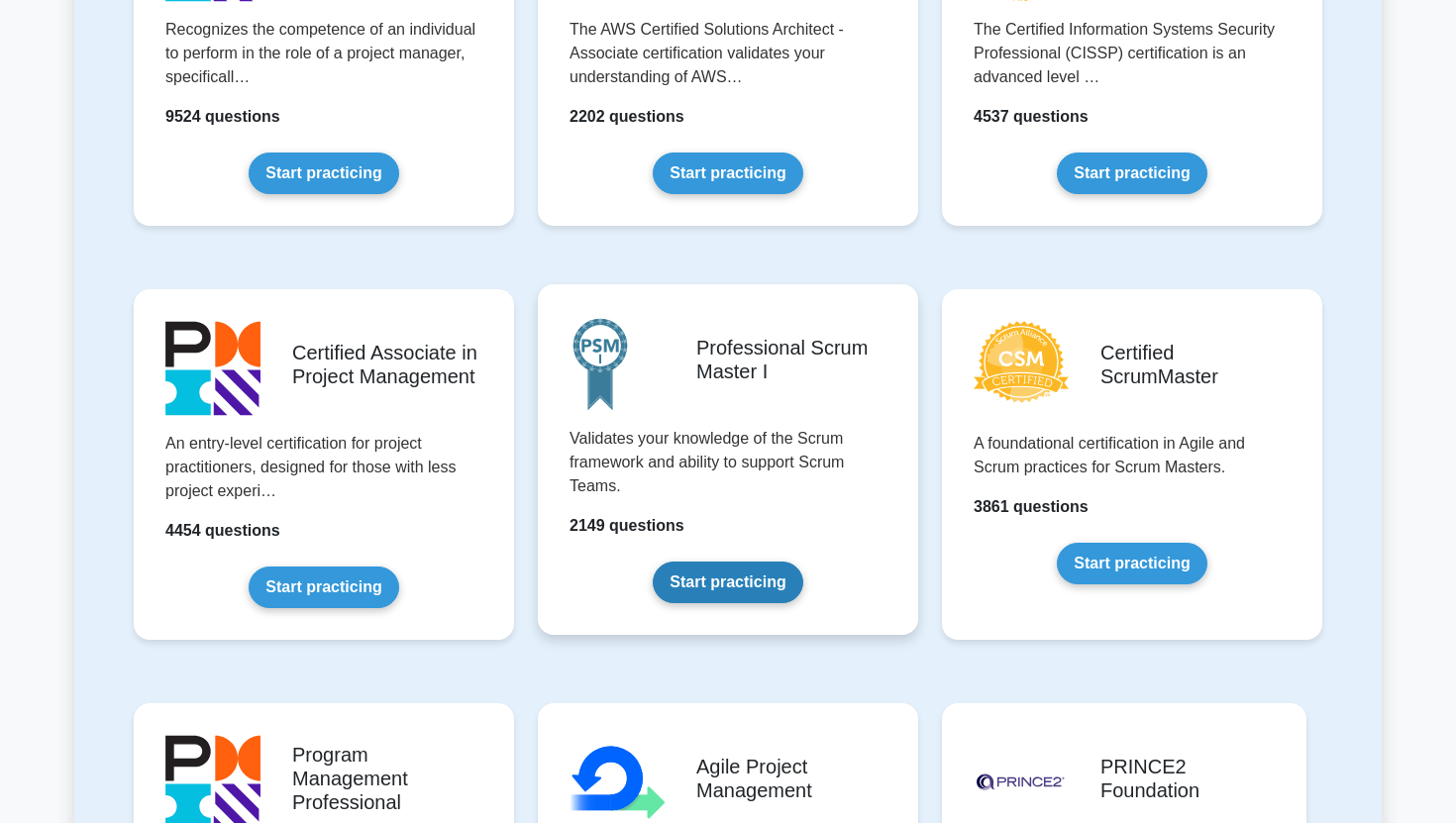 click on "Start practicing" at bounding box center (727, 582) 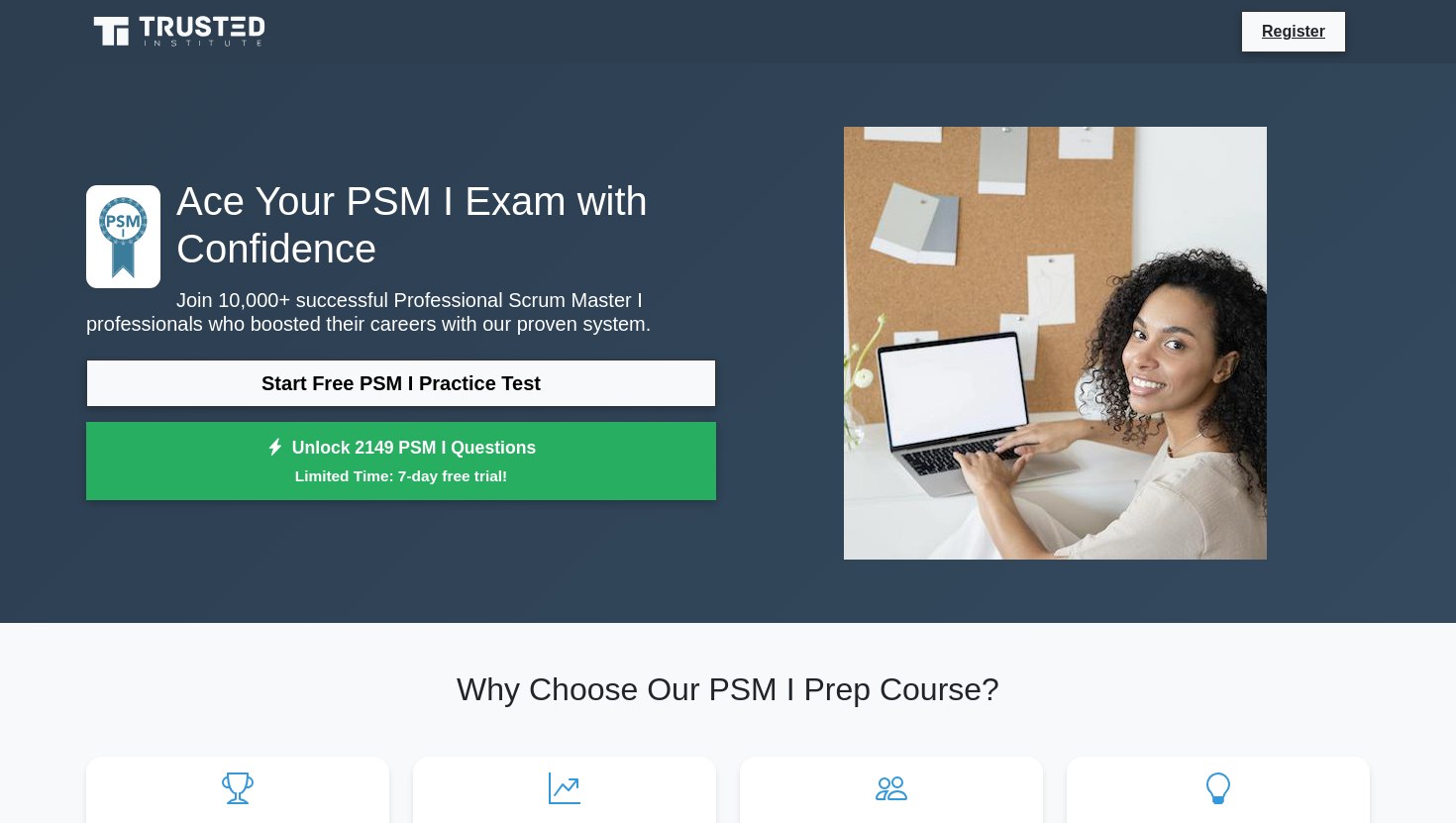 scroll, scrollTop: 0, scrollLeft: 0, axis: both 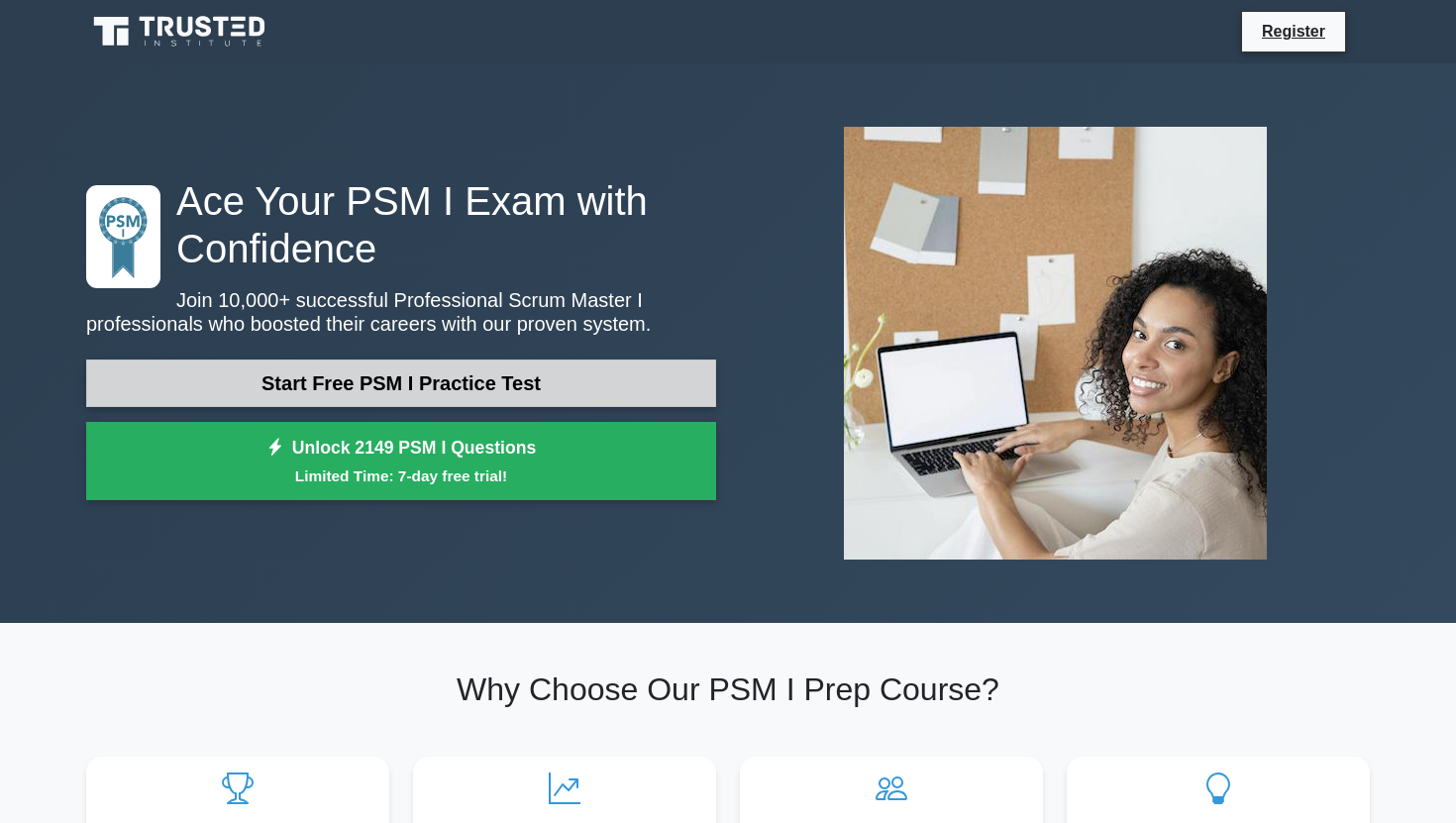 click on "Start Free PSM I Practice Test" at bounding box center (401, 383) 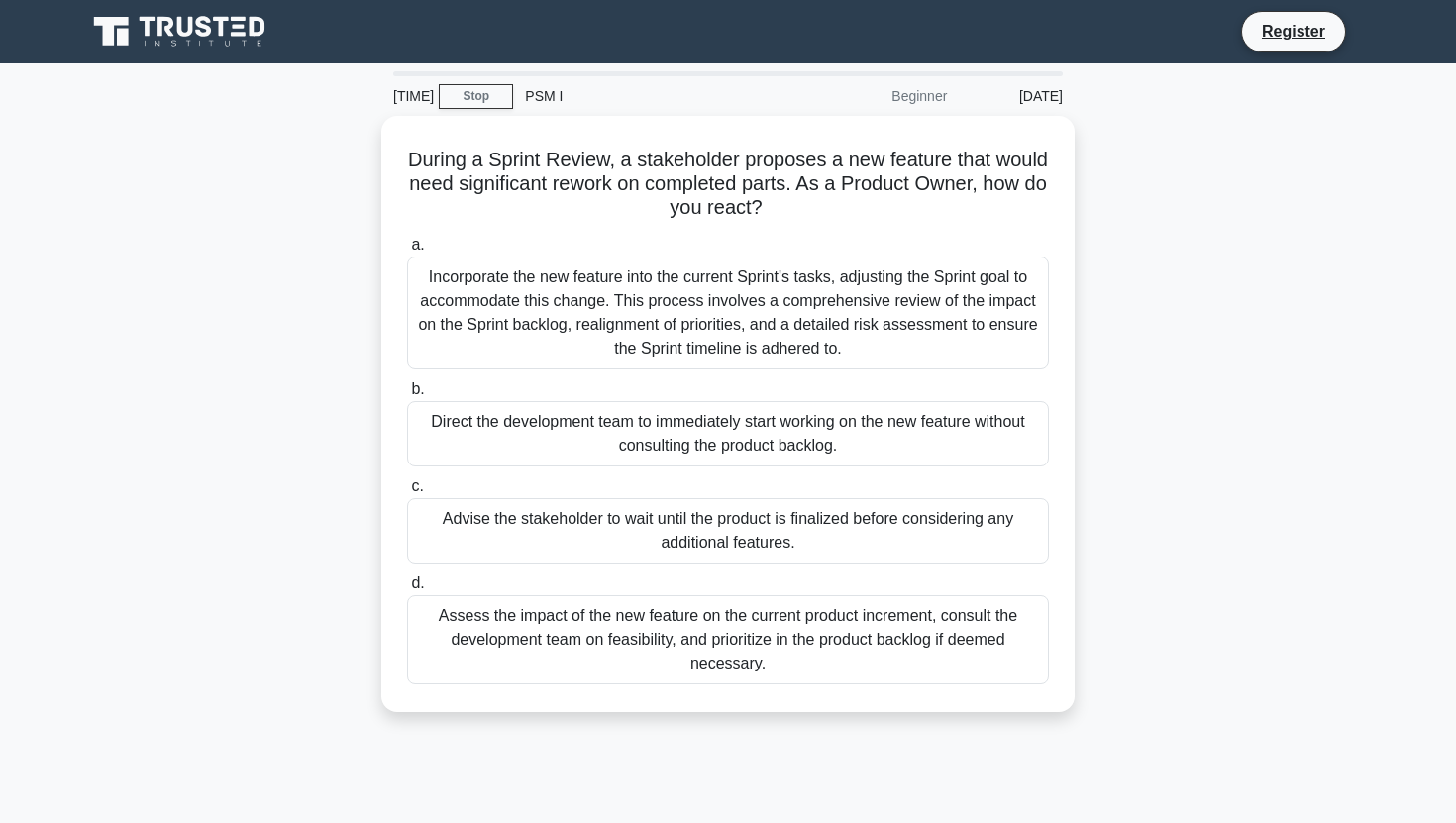 scroll, scrollTop: 0, scrollLeft: 0, axis: both 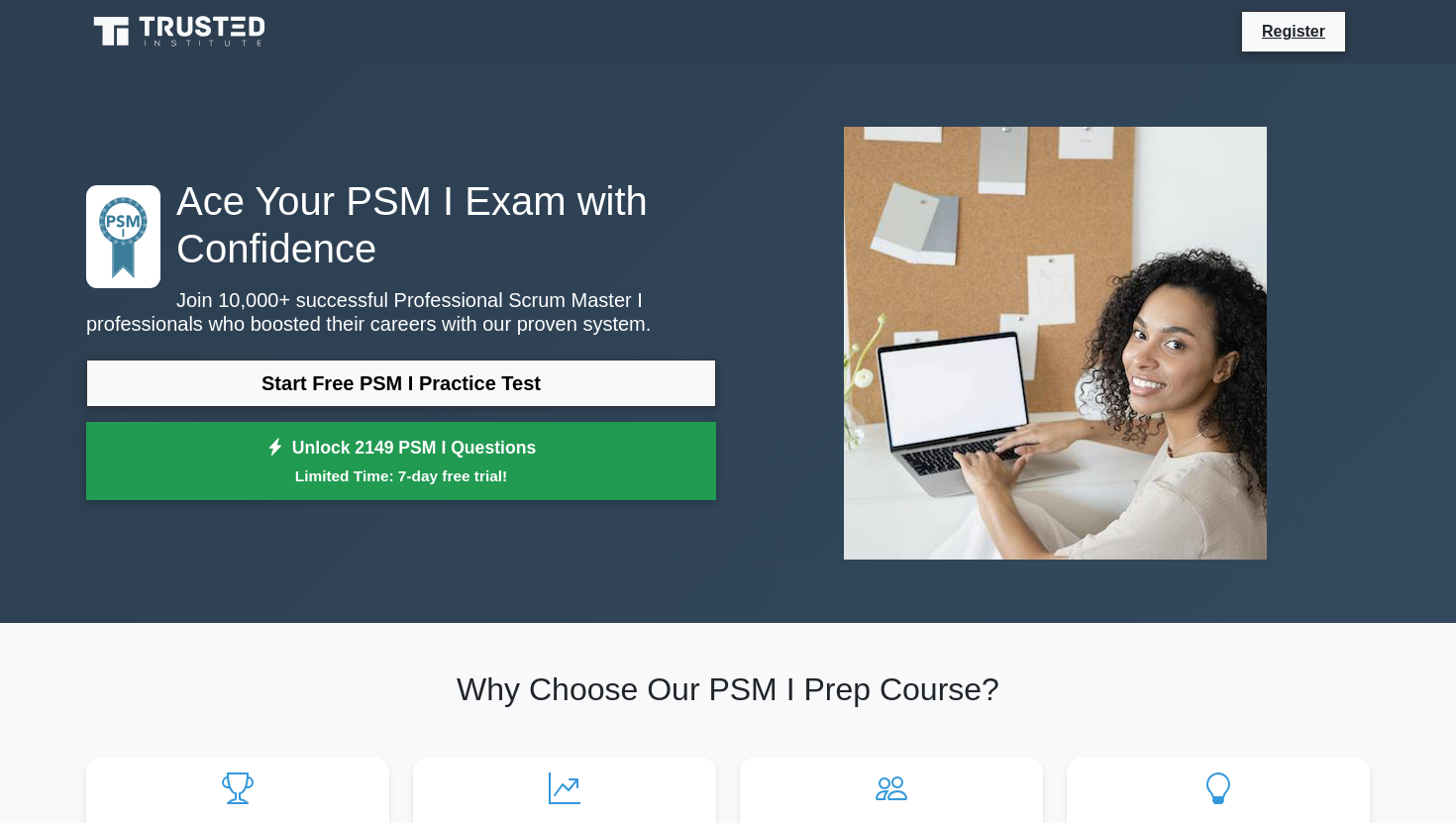 click on "Limited Time: 7-day free trial!" at bounding box center [401, 475] 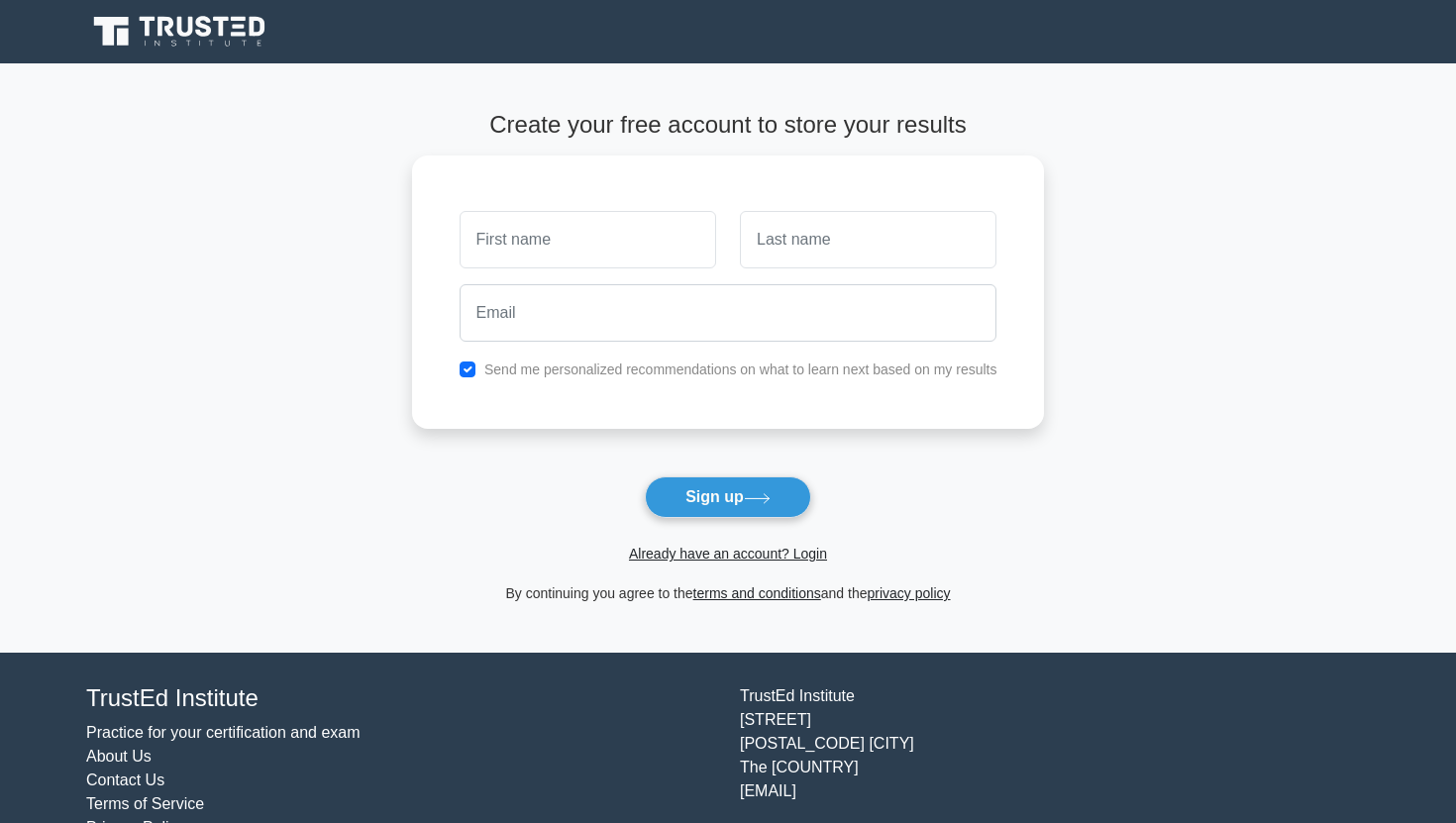 scroll, scrollTop: 0, scrollLeft: 0, axis: both 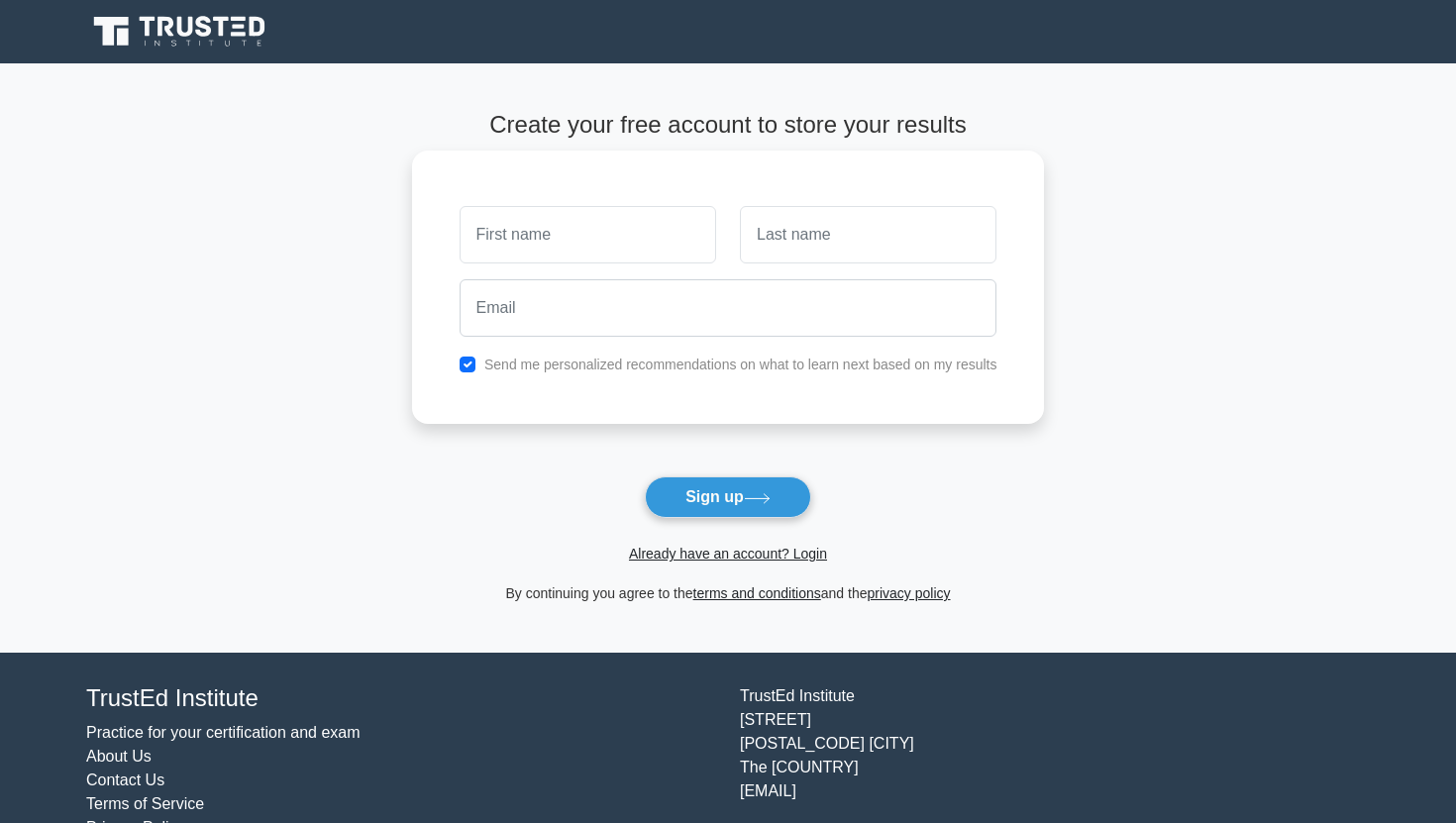 click at bounding box center (587, 235) 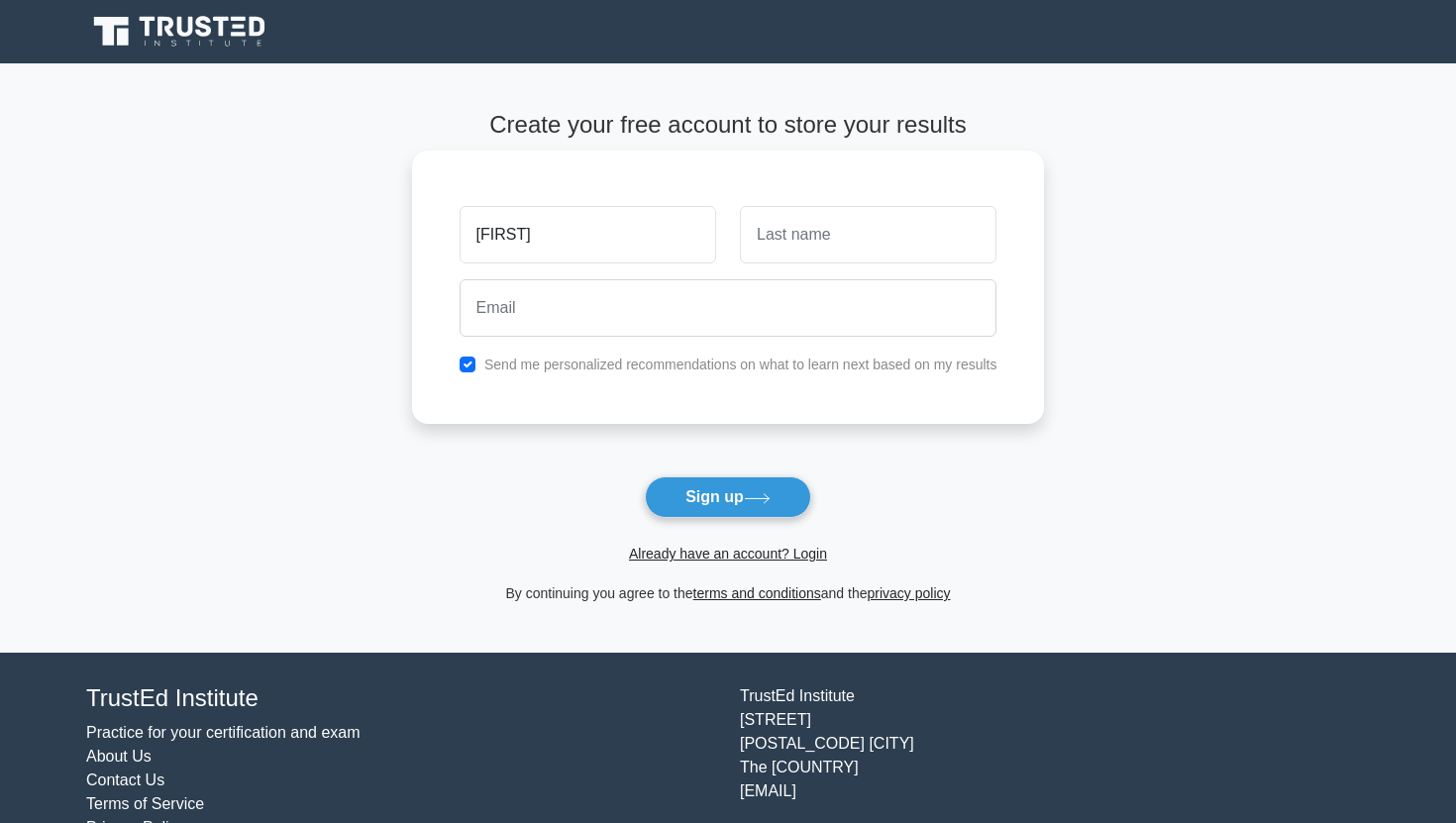 type on "Anastasia" 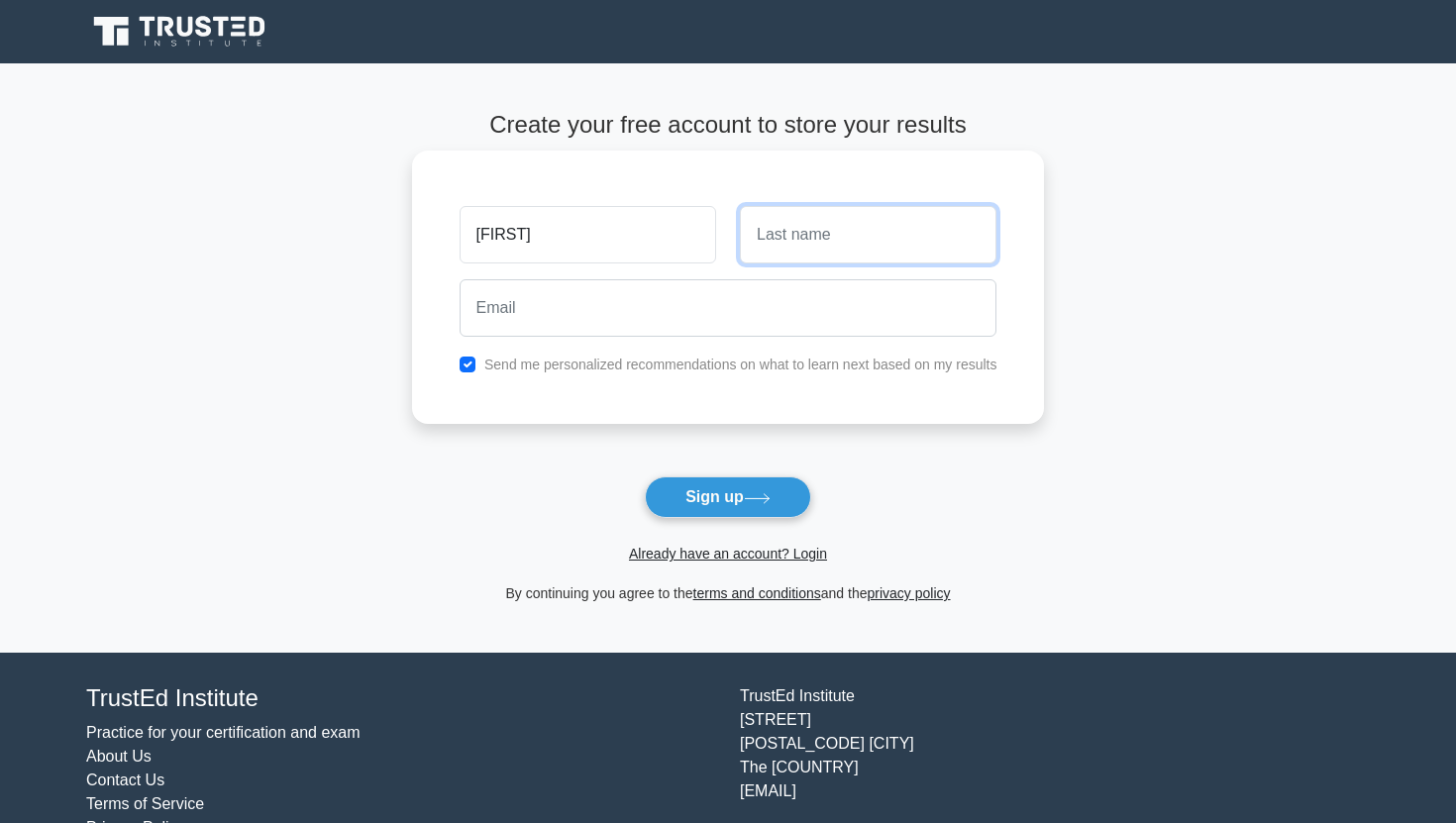 click at bounding box center (868, 235) 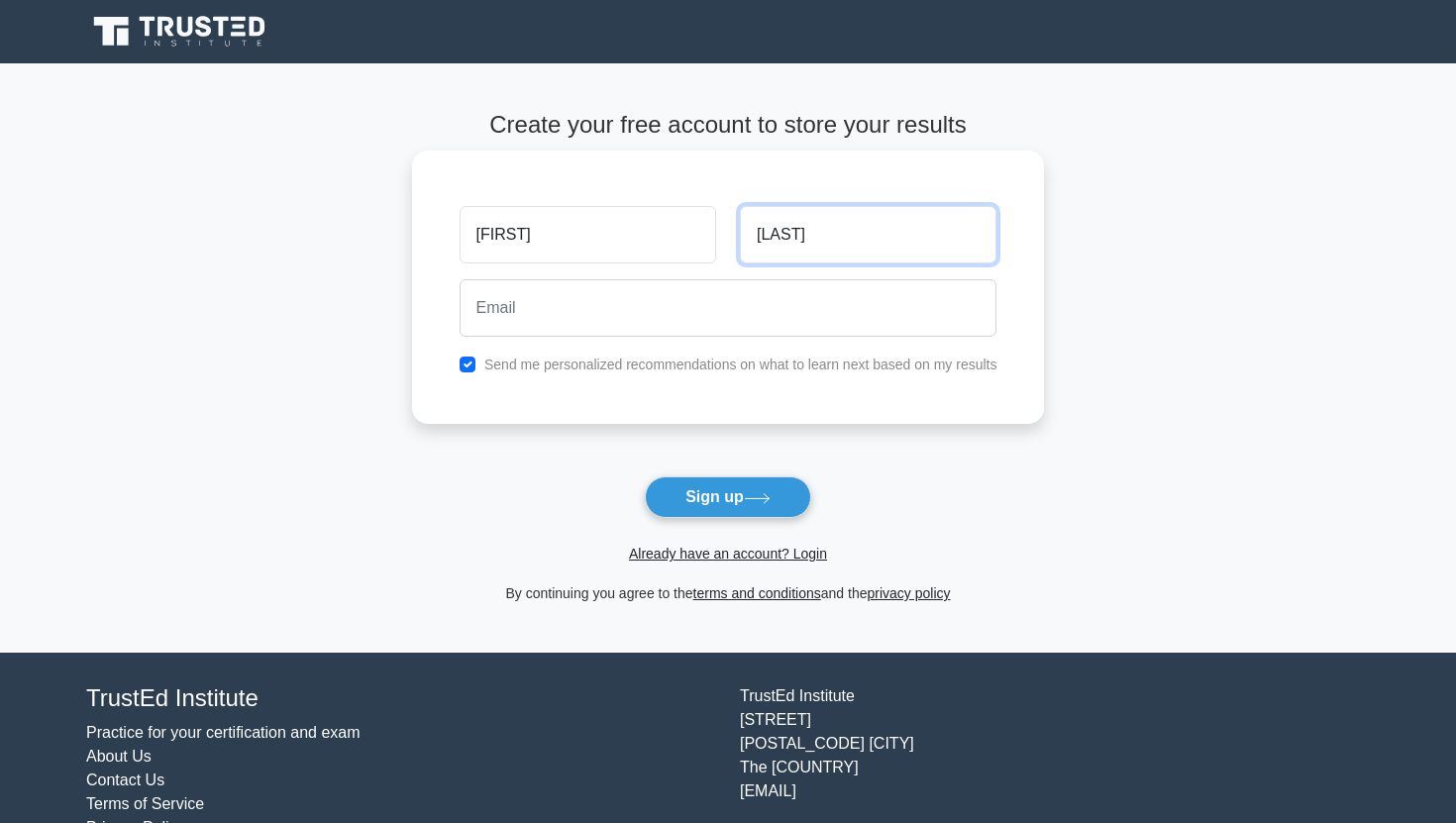 type on "Savchyn" 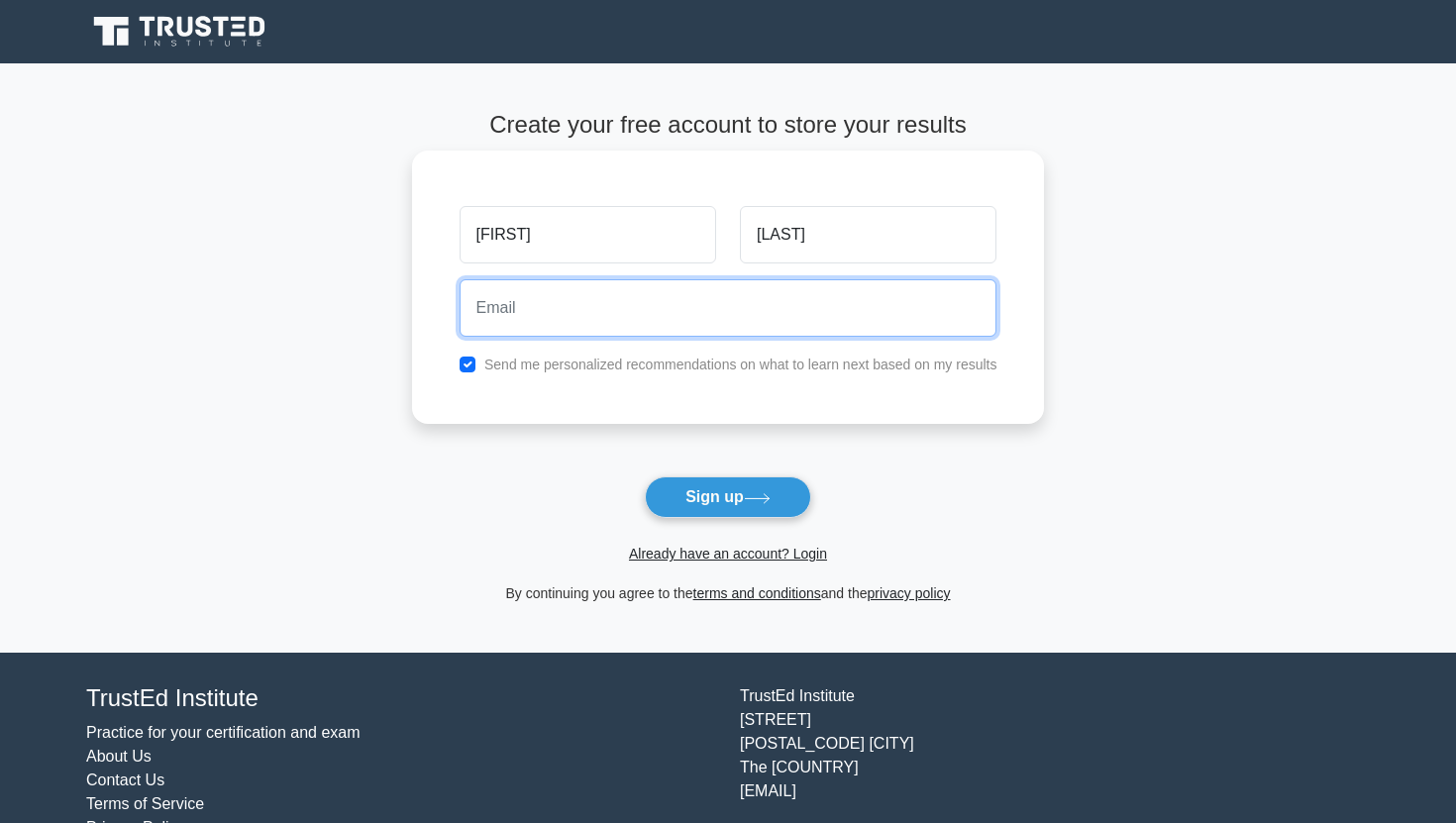 click at bounding box center (728, 308) 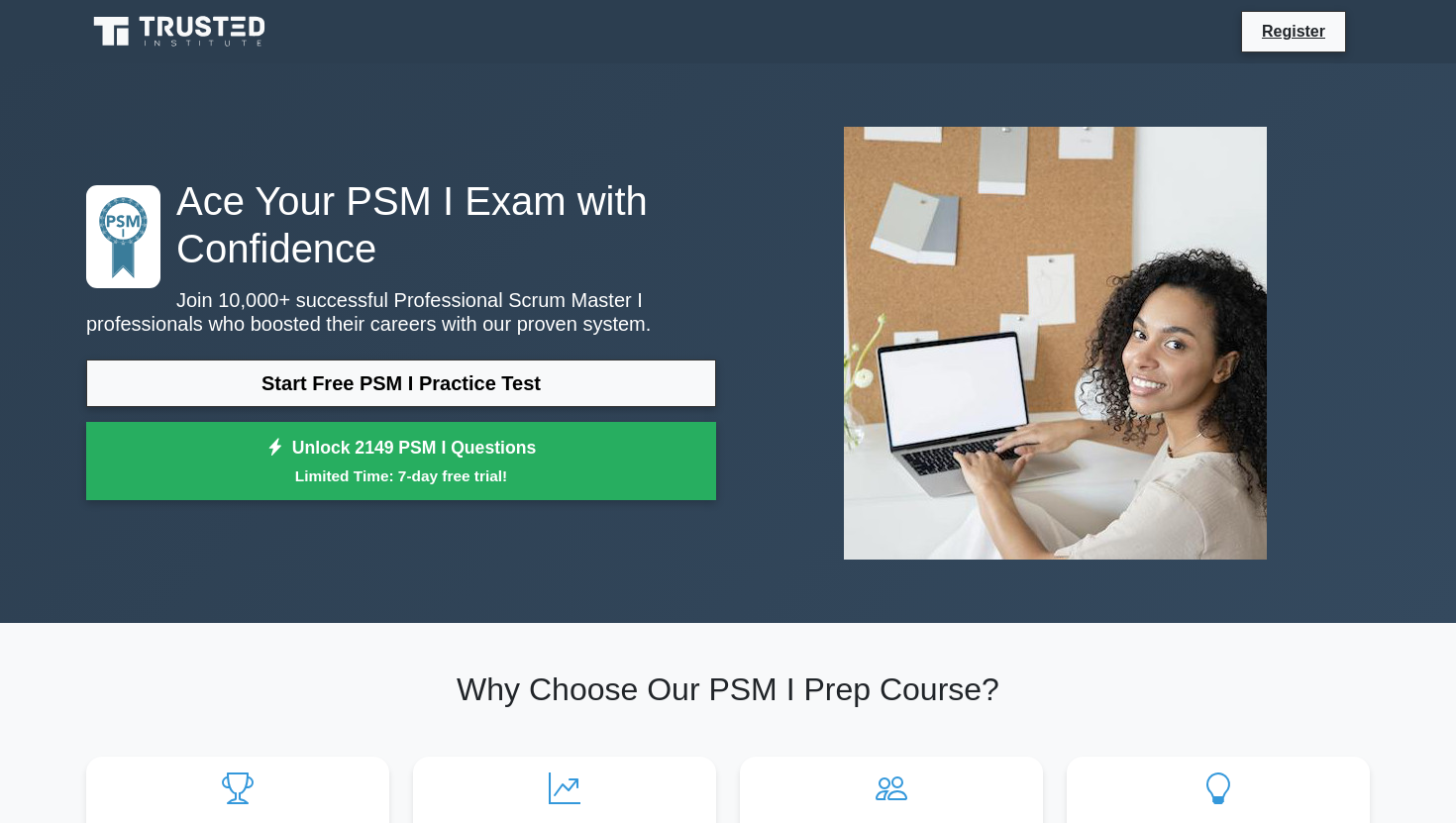 scroll, scrollTop: 0, scrollLeft: 0, axis: both 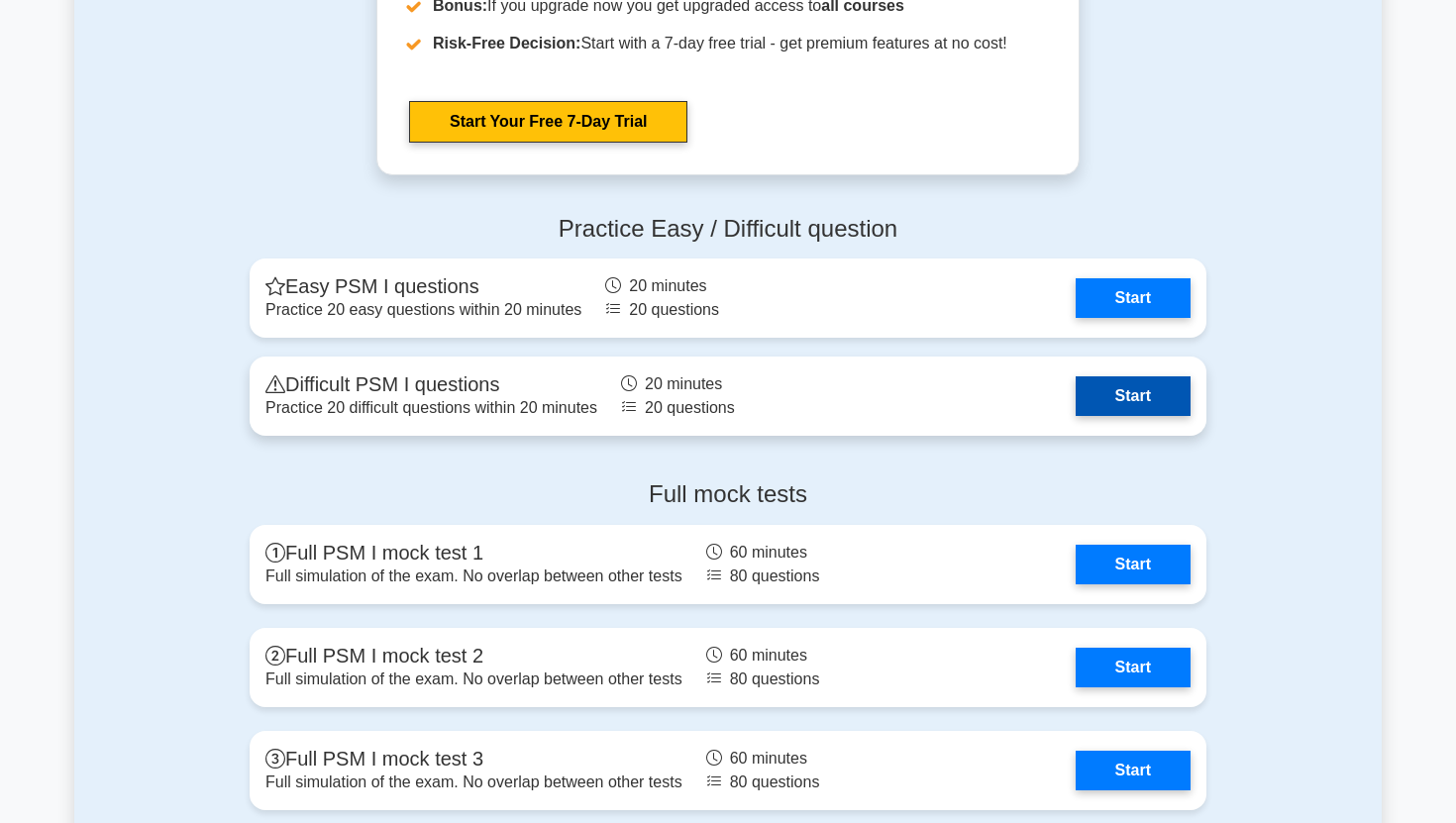 click on "Start" at bounding box center [1133, 396] 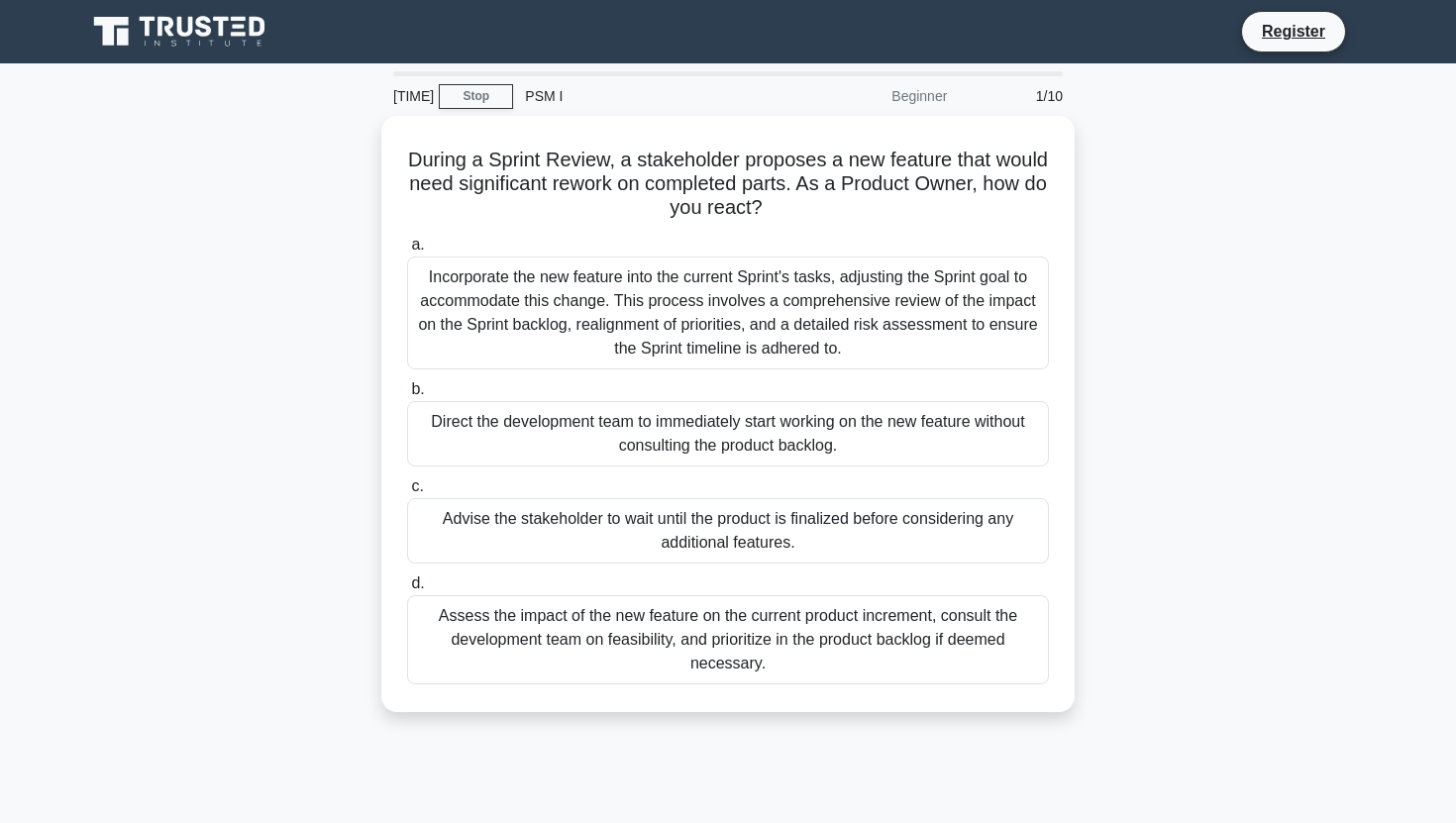 scroll, scrollTop: 0, scrollLeft: 0, axis: both 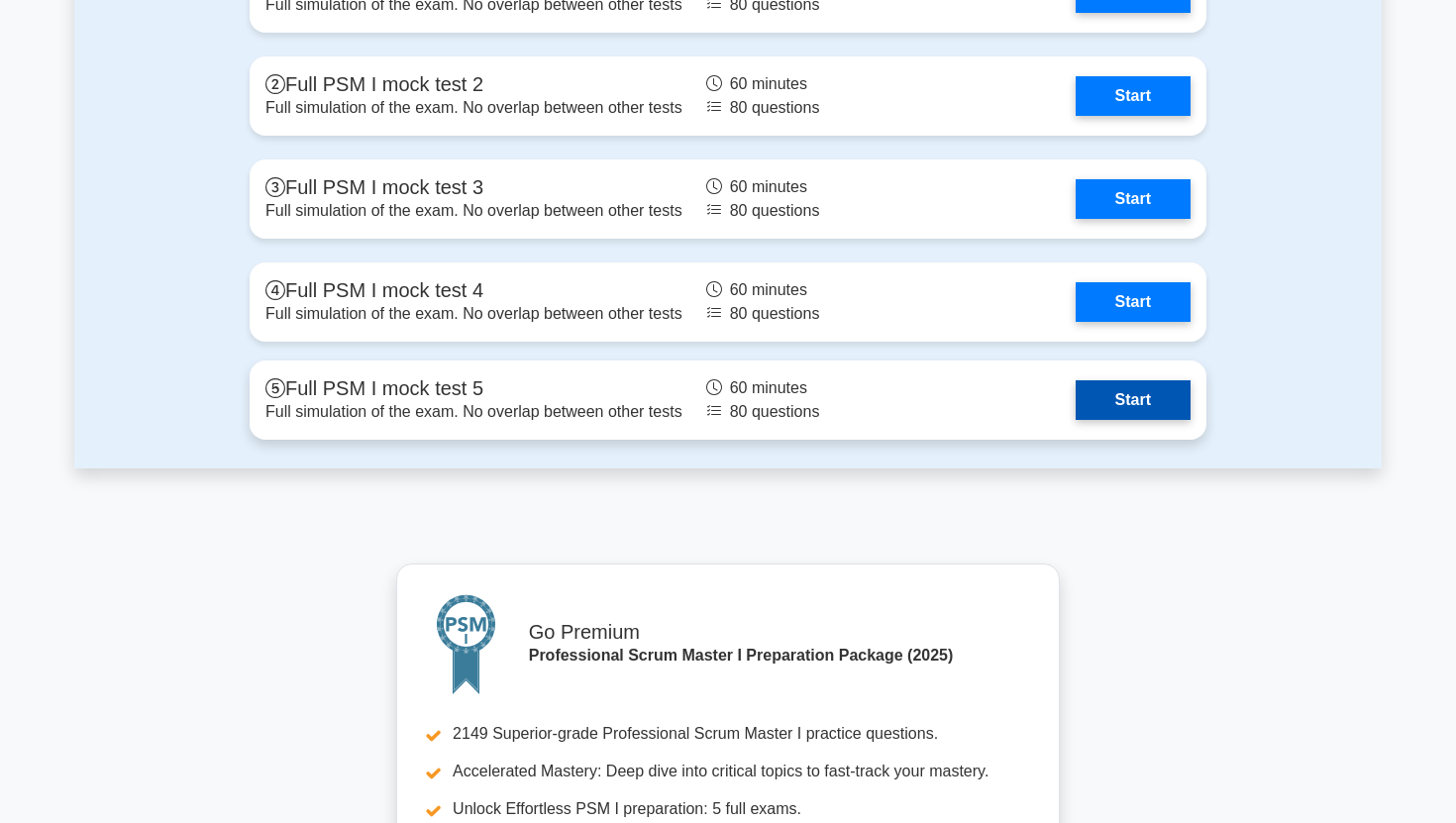 click on "Start" at bounding box center (1133, 400) 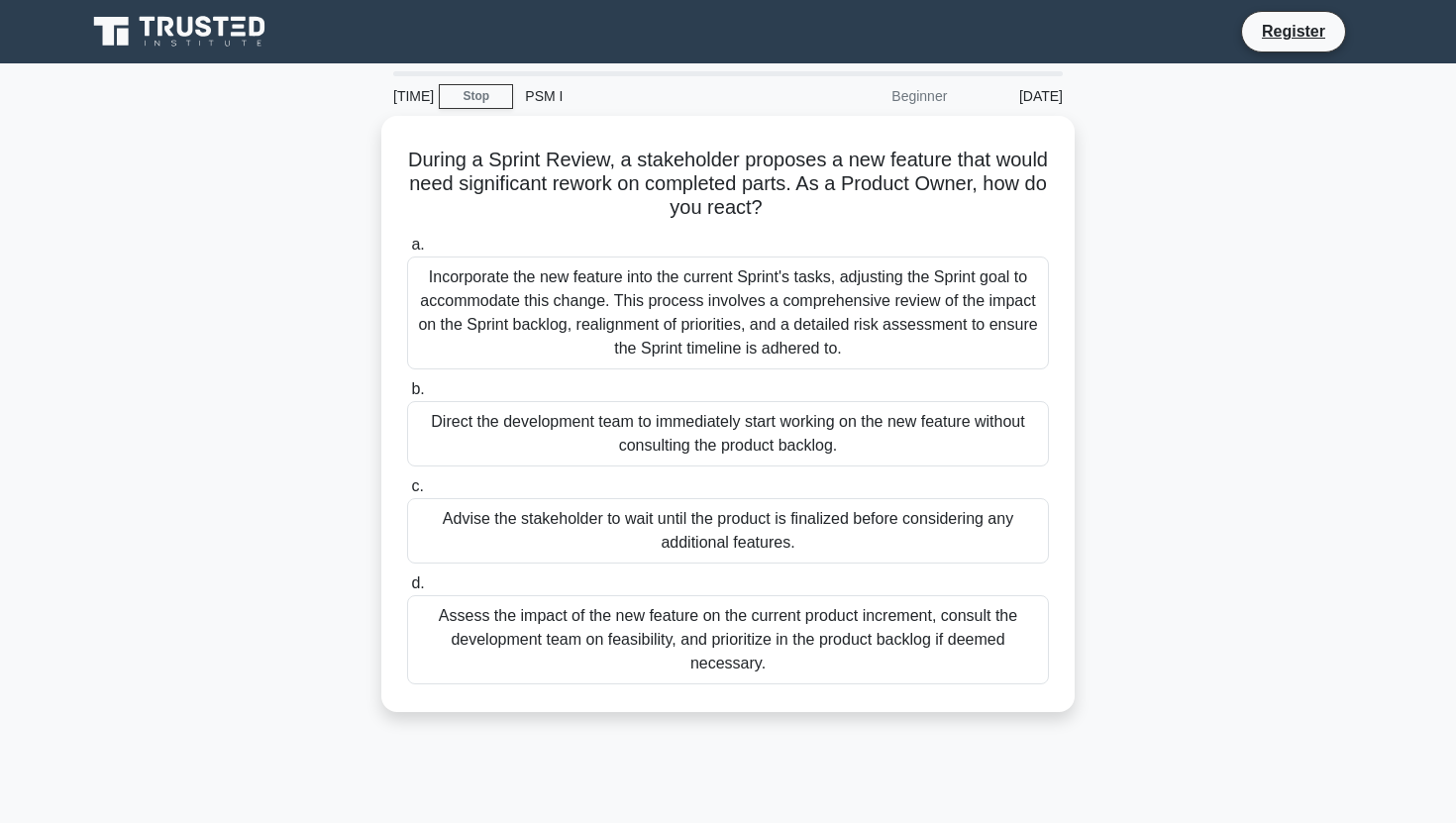 scroll, scrollTop: 0, scrollLeft: 0, axis: both 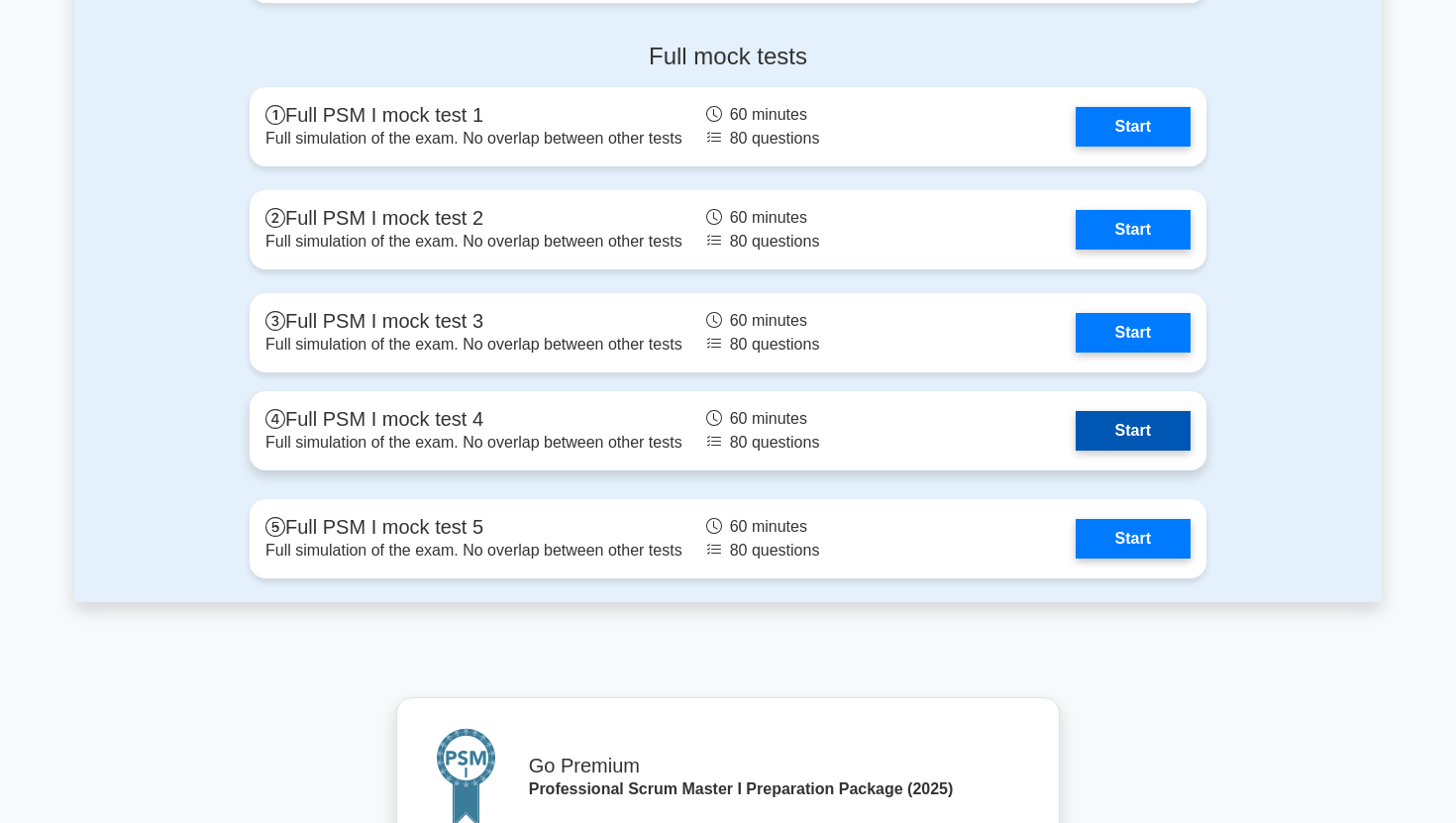 click on "Start" at bounding box center [1133, 431] 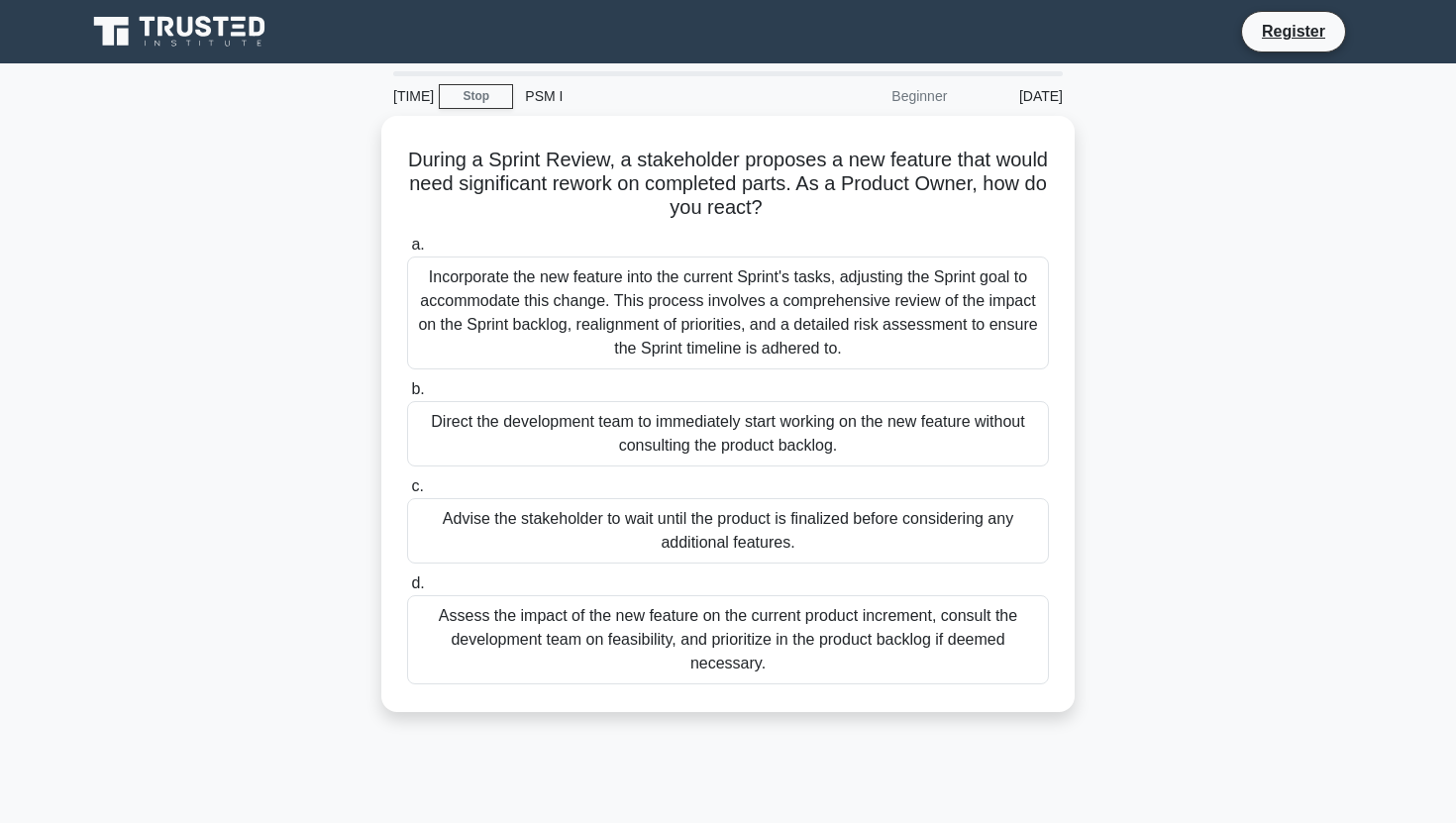 scroll, scrollTop: 0, scrollLeft: 0, axis: both 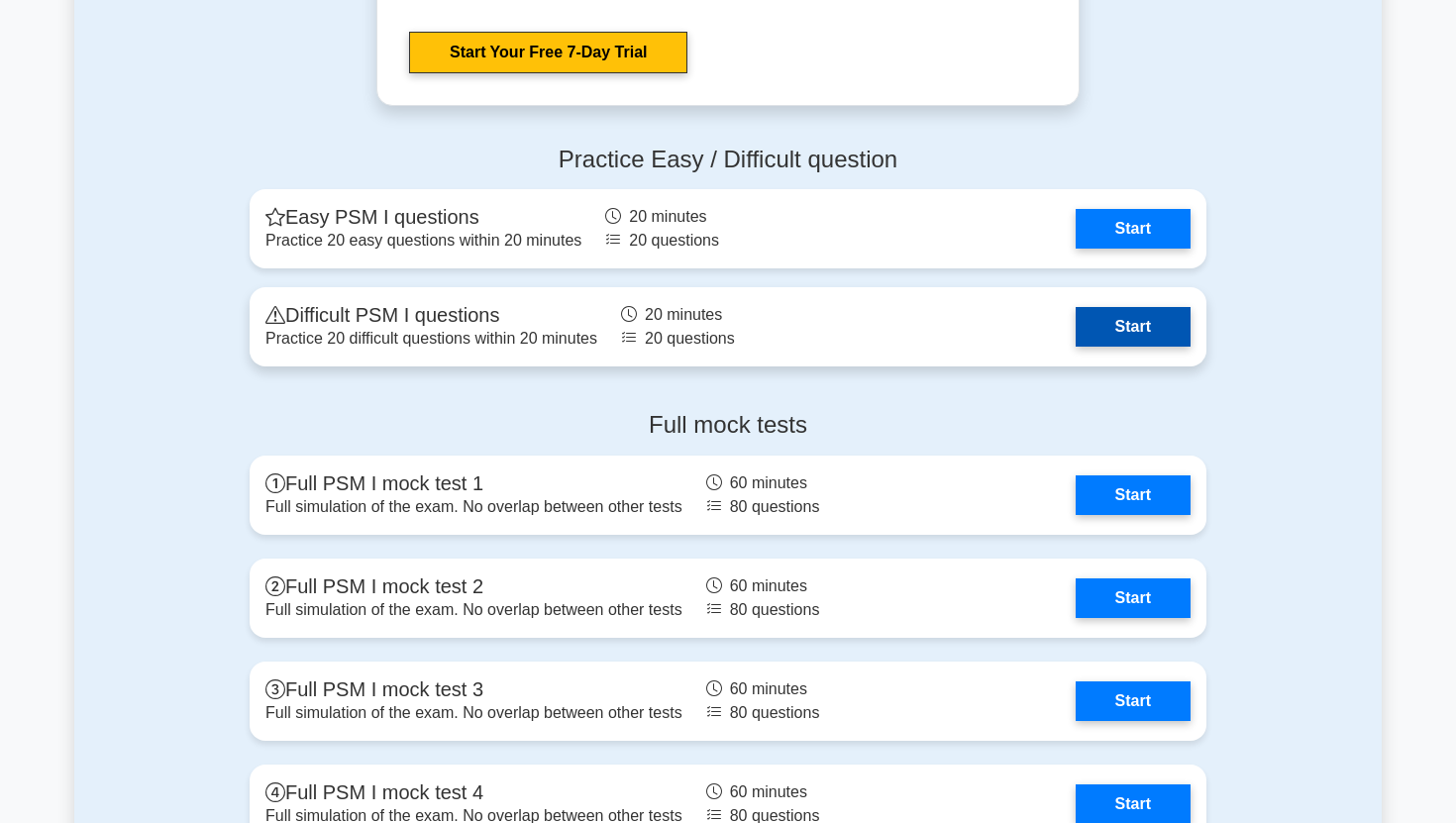 click on "Start" at bounding box center (1133, 327) 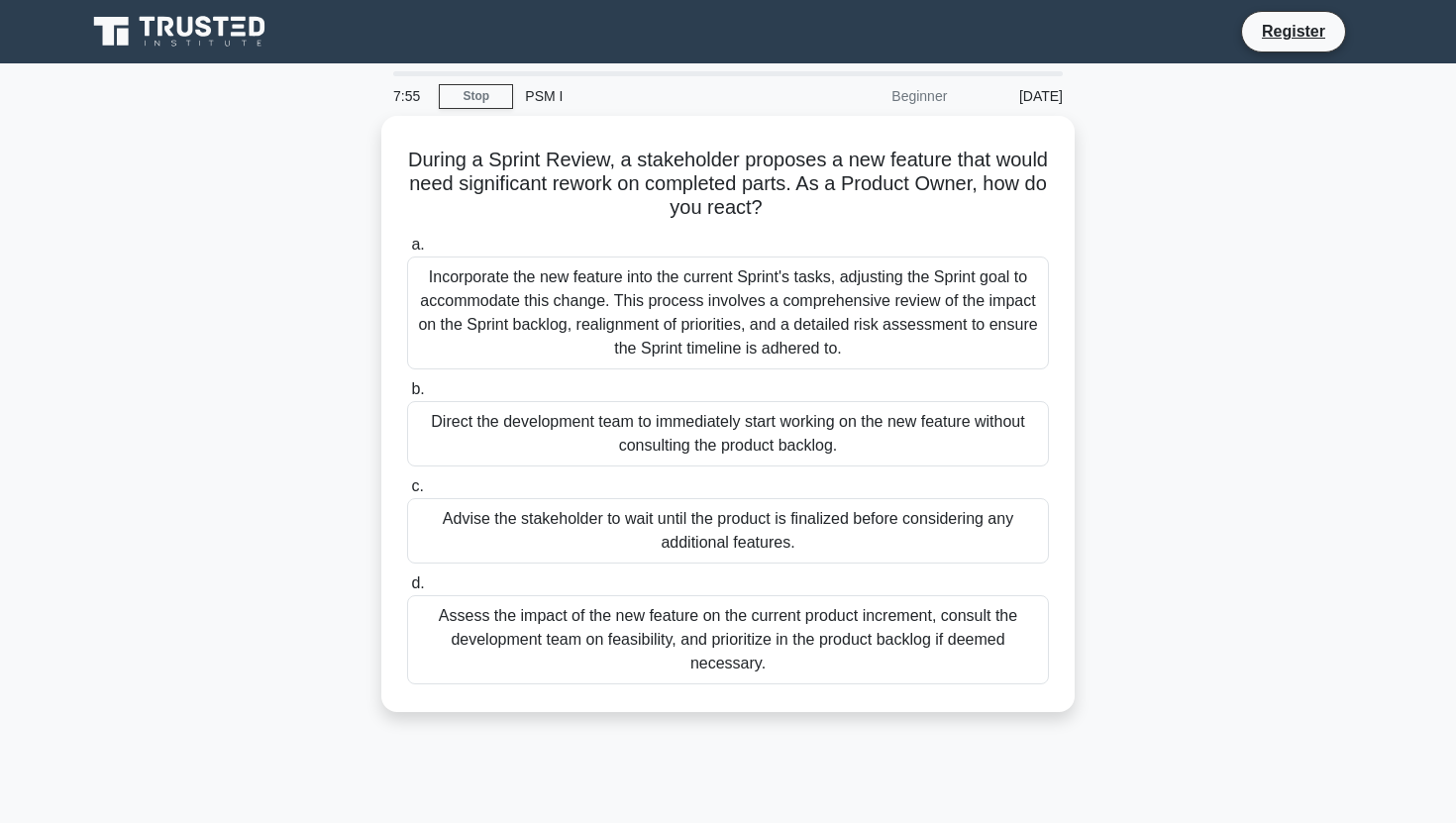scroll, scrollTop: 0, scrollLeft: 0, axis: both 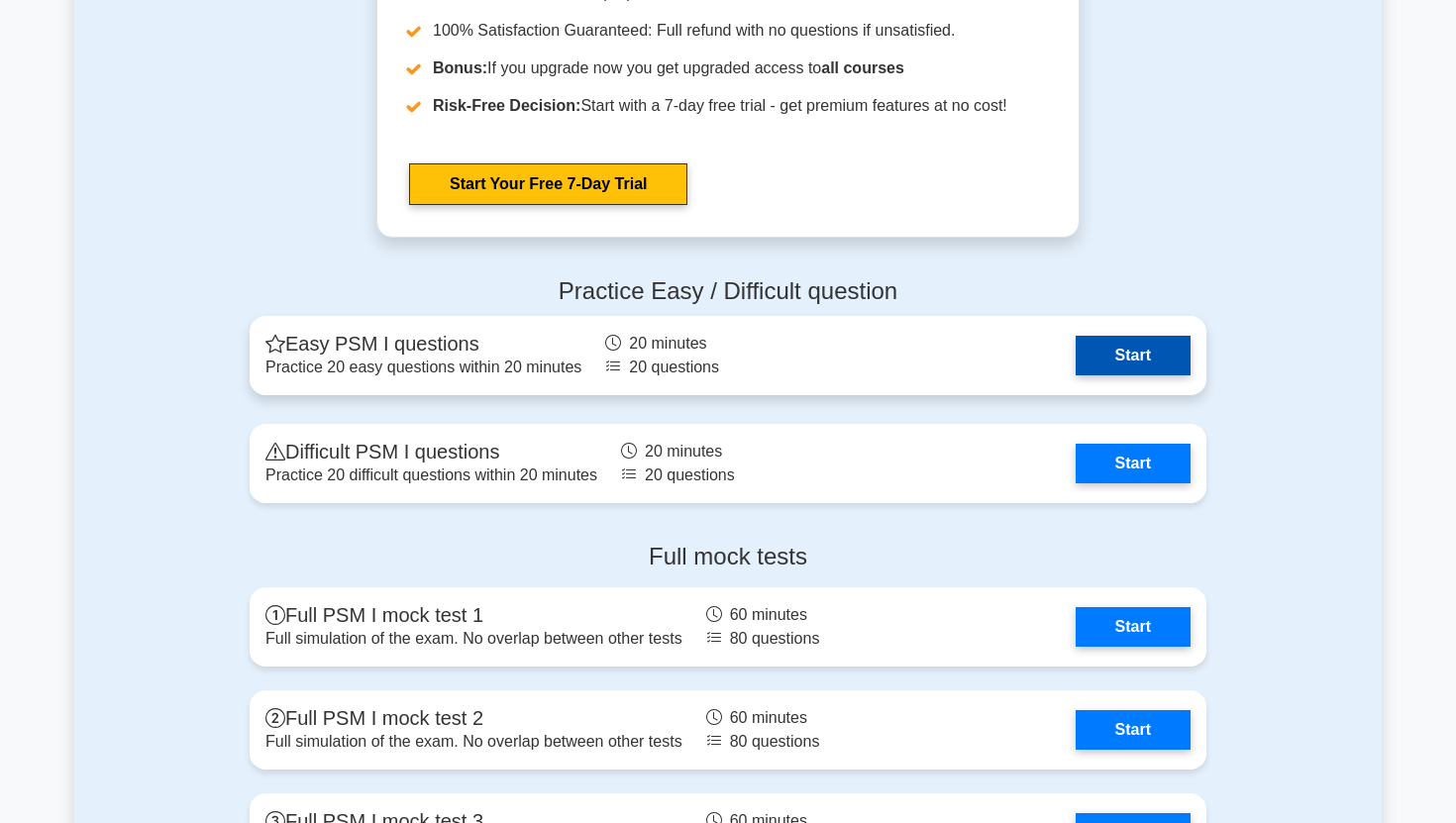 click on "Start" at bounding box center [1133, 356] 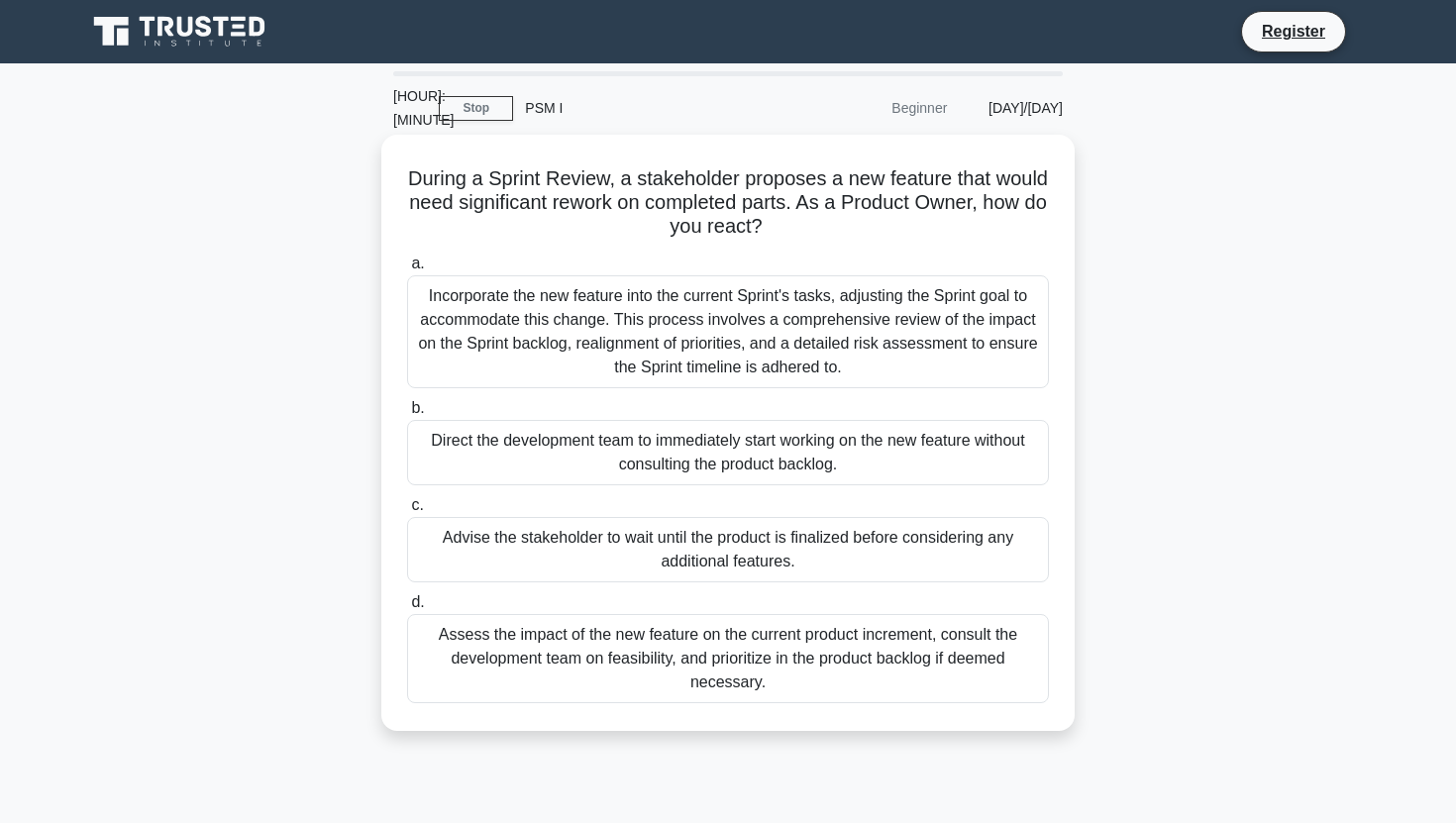scroll, scrollTop: 0, scrollLeft: 0, axis: both 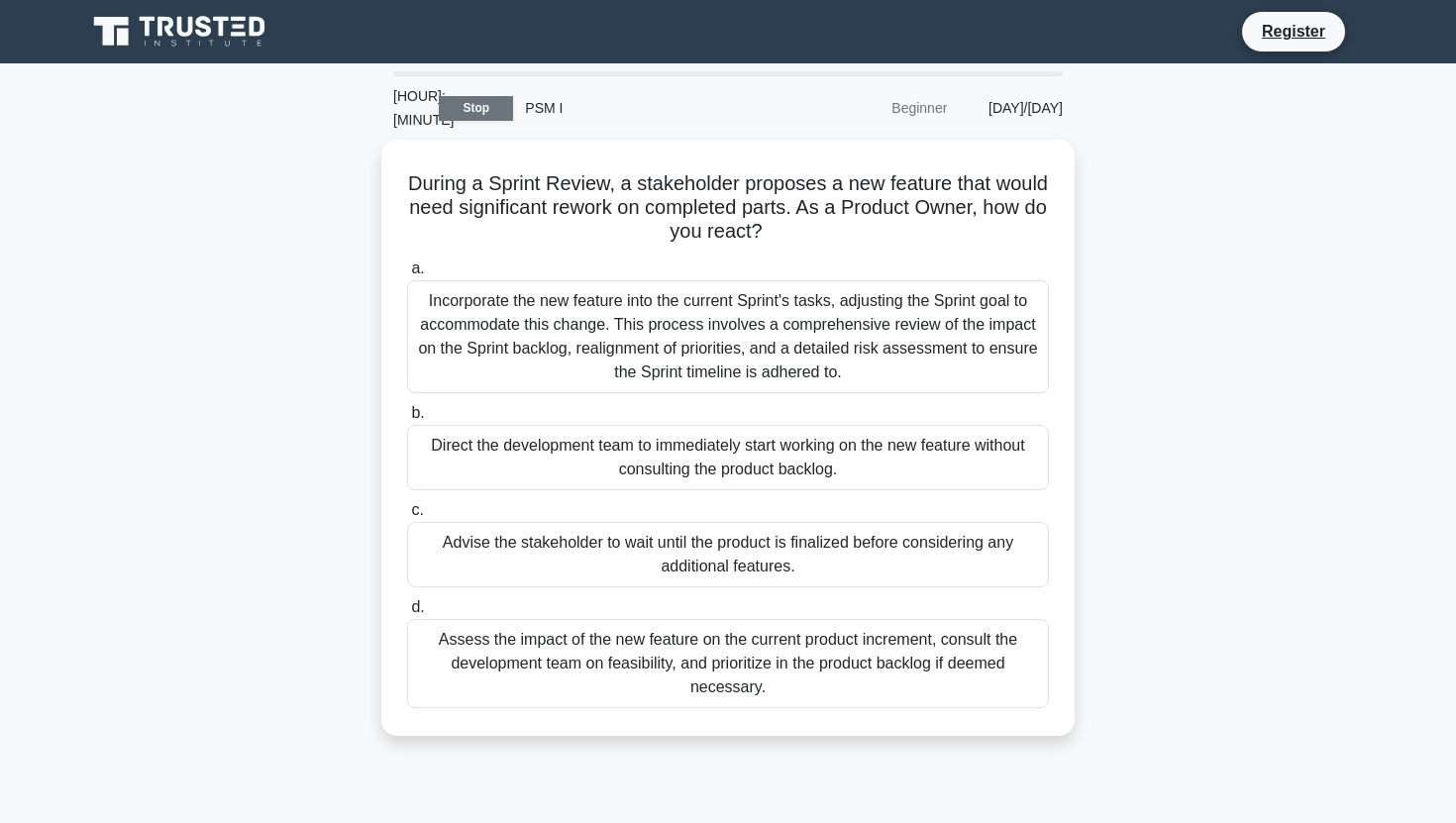 click on "Stop" at bounding box center [475, 108] 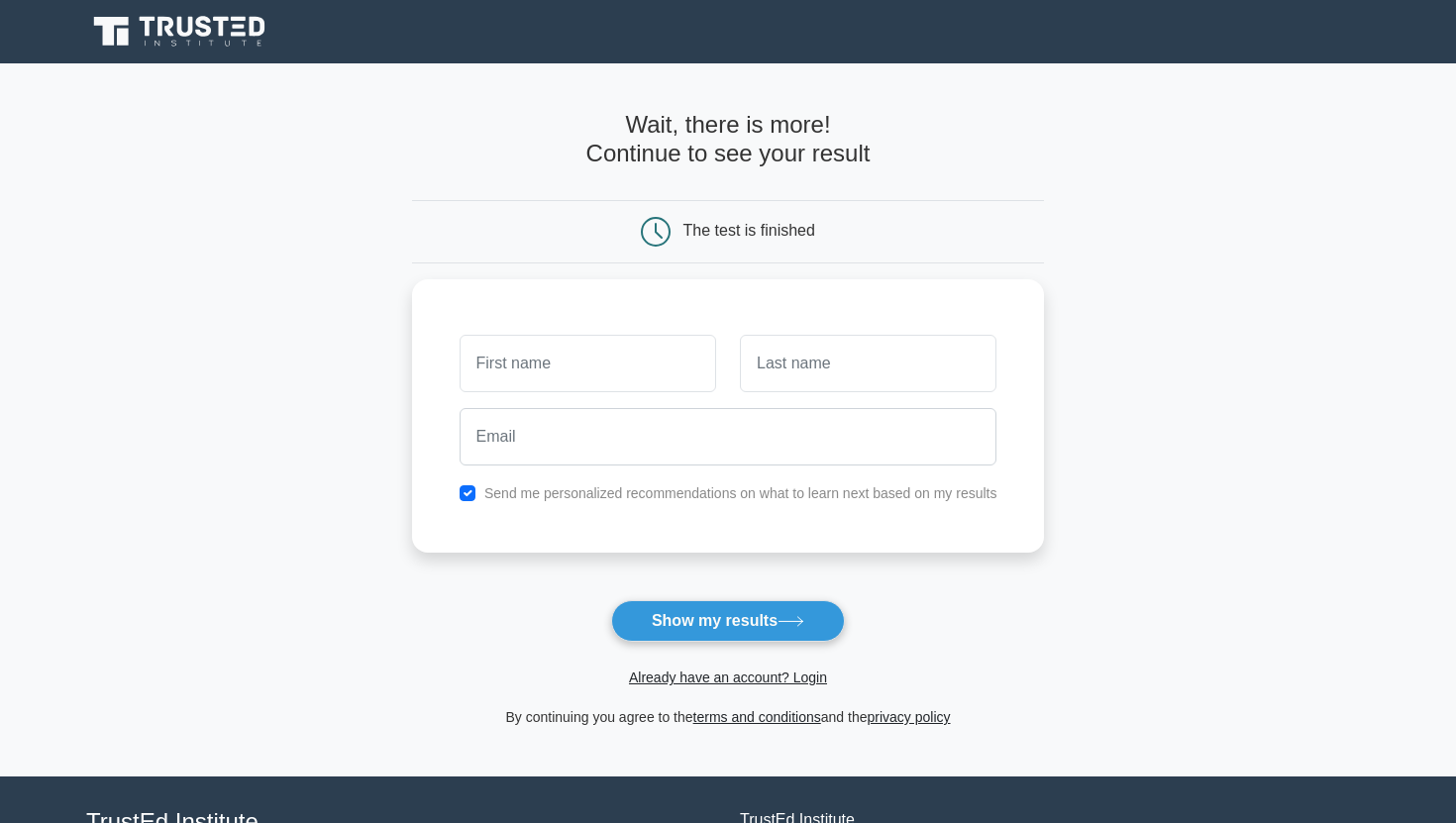 scroll, scrollTop: 0, scrollLeft: 0, axis: both 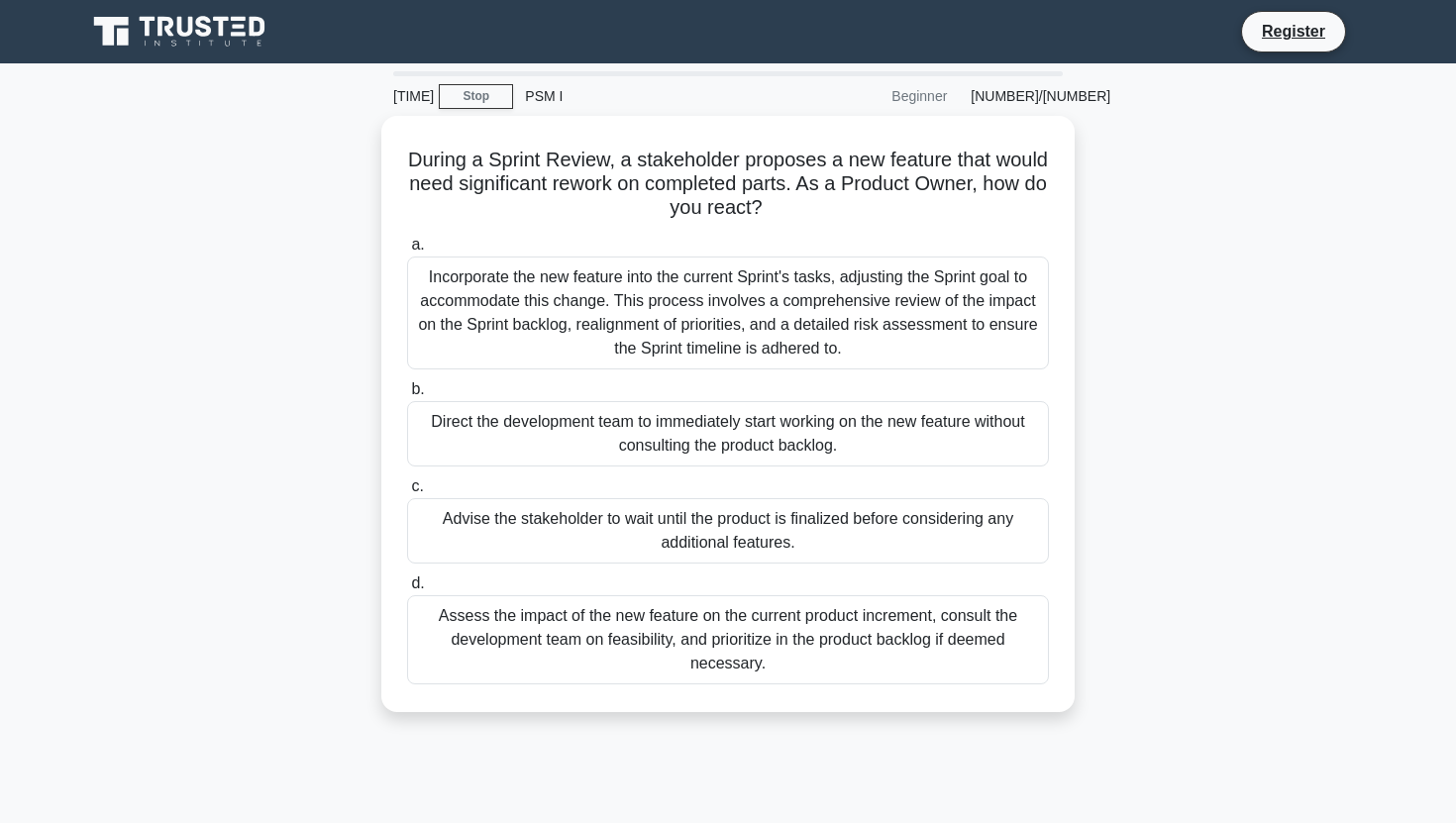 click at bounding box center [186, 27] 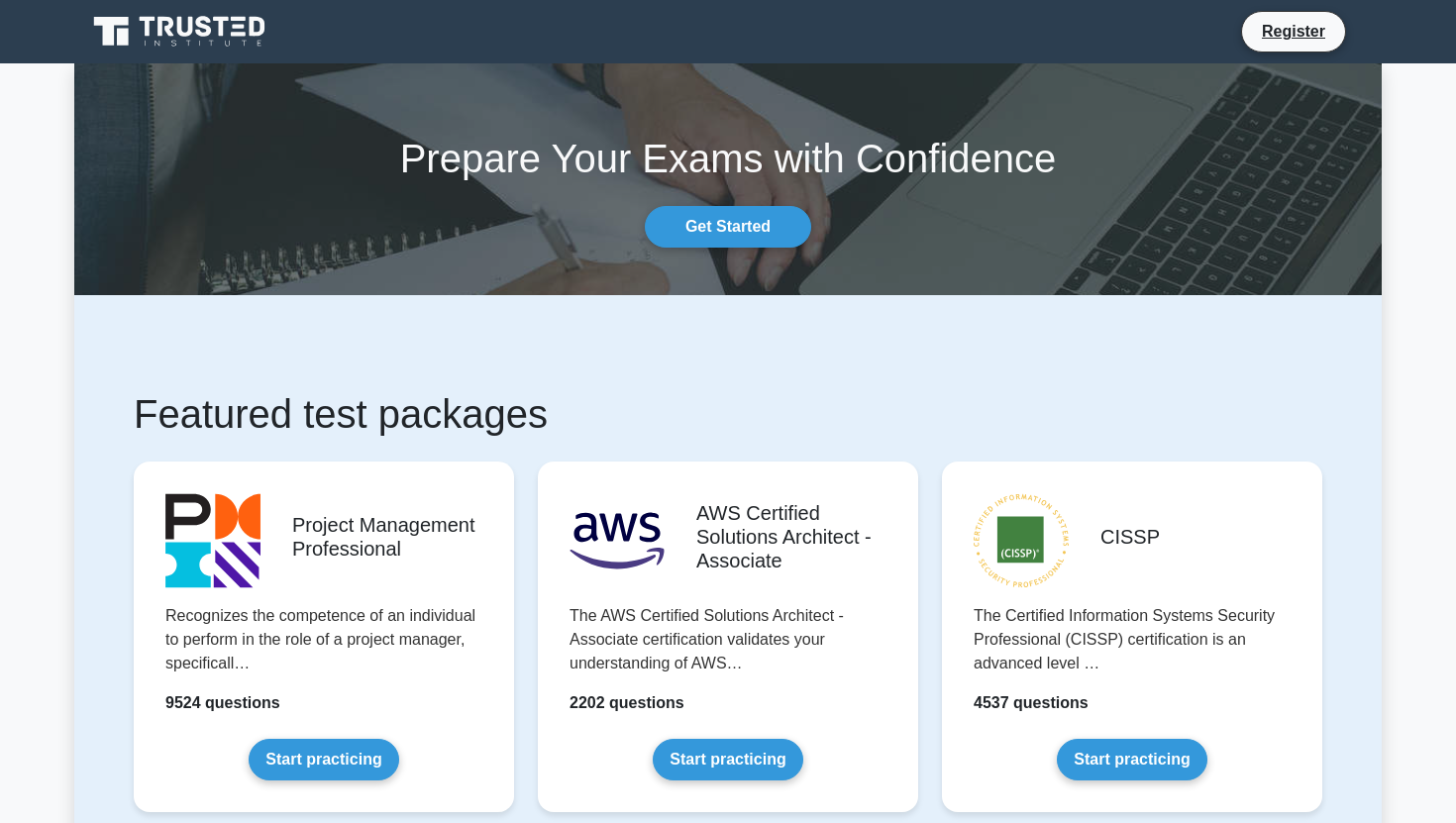 scroll, scrollTop: 0, scrollLeft: 0, axis: both 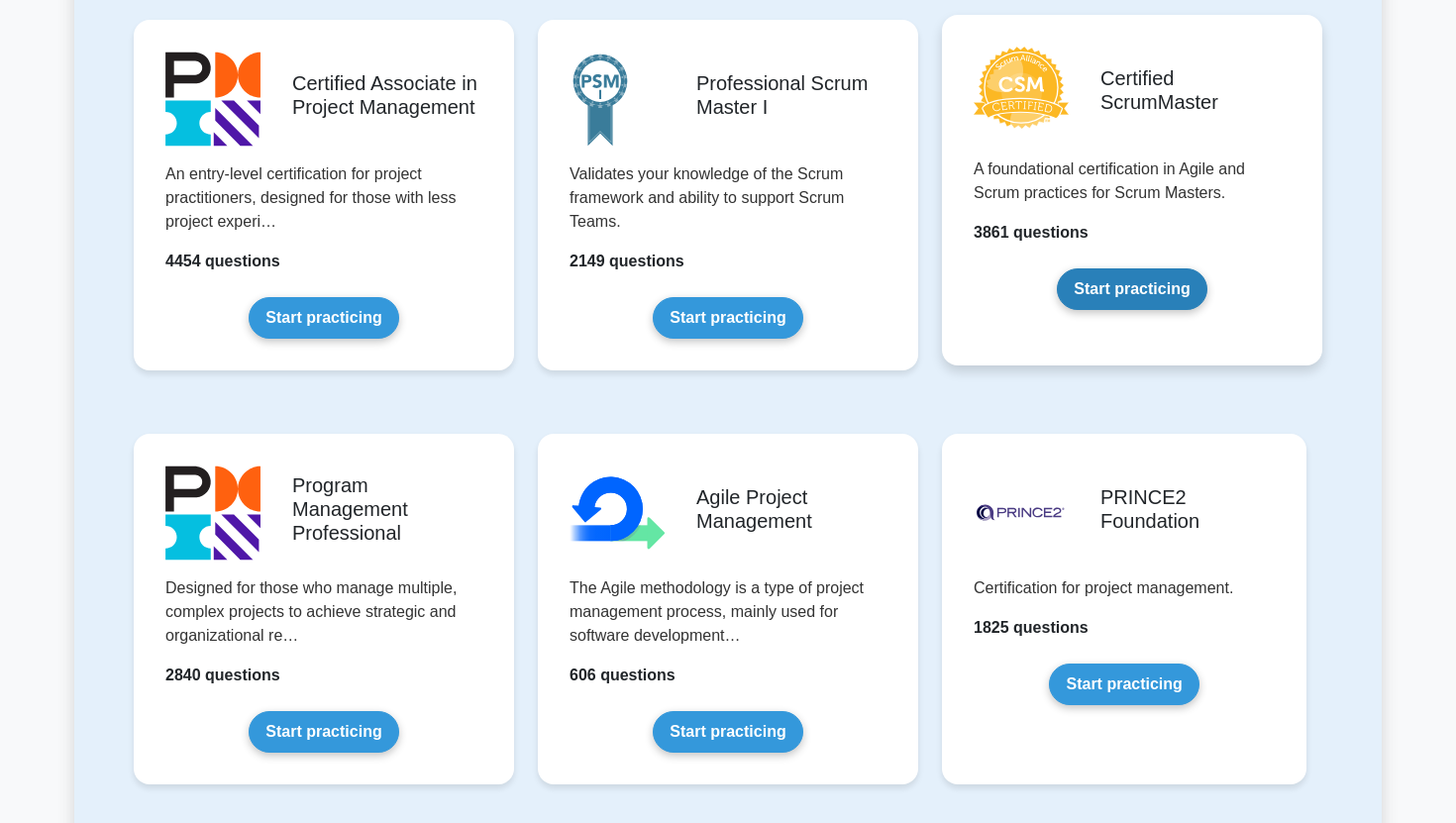 click on "Start practicing" at bounding box center (1131, 289) 